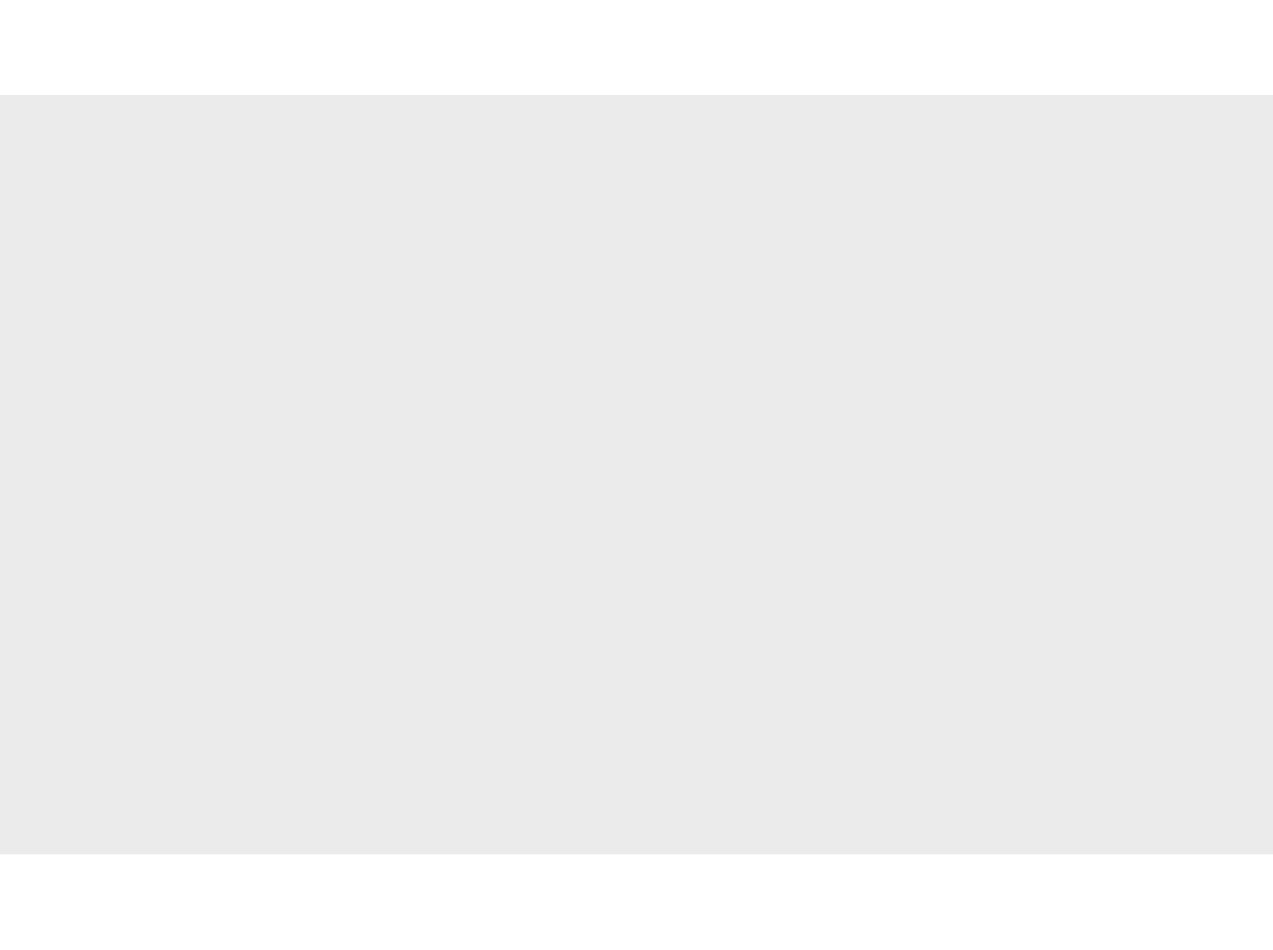 scroll, scrollTop: 0, scrollLeft: 0, axis: both 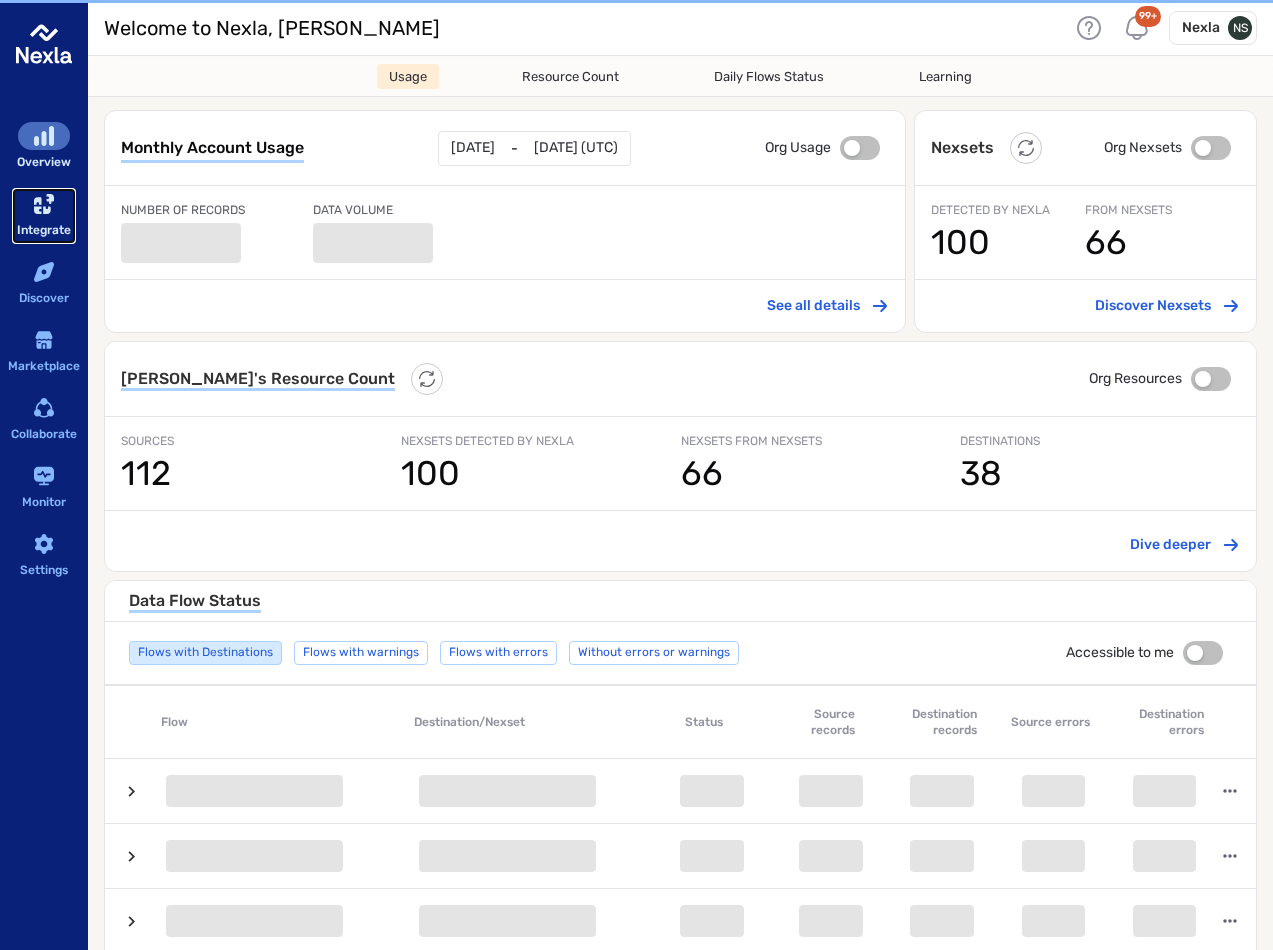 click at bounding box center [44, 204] 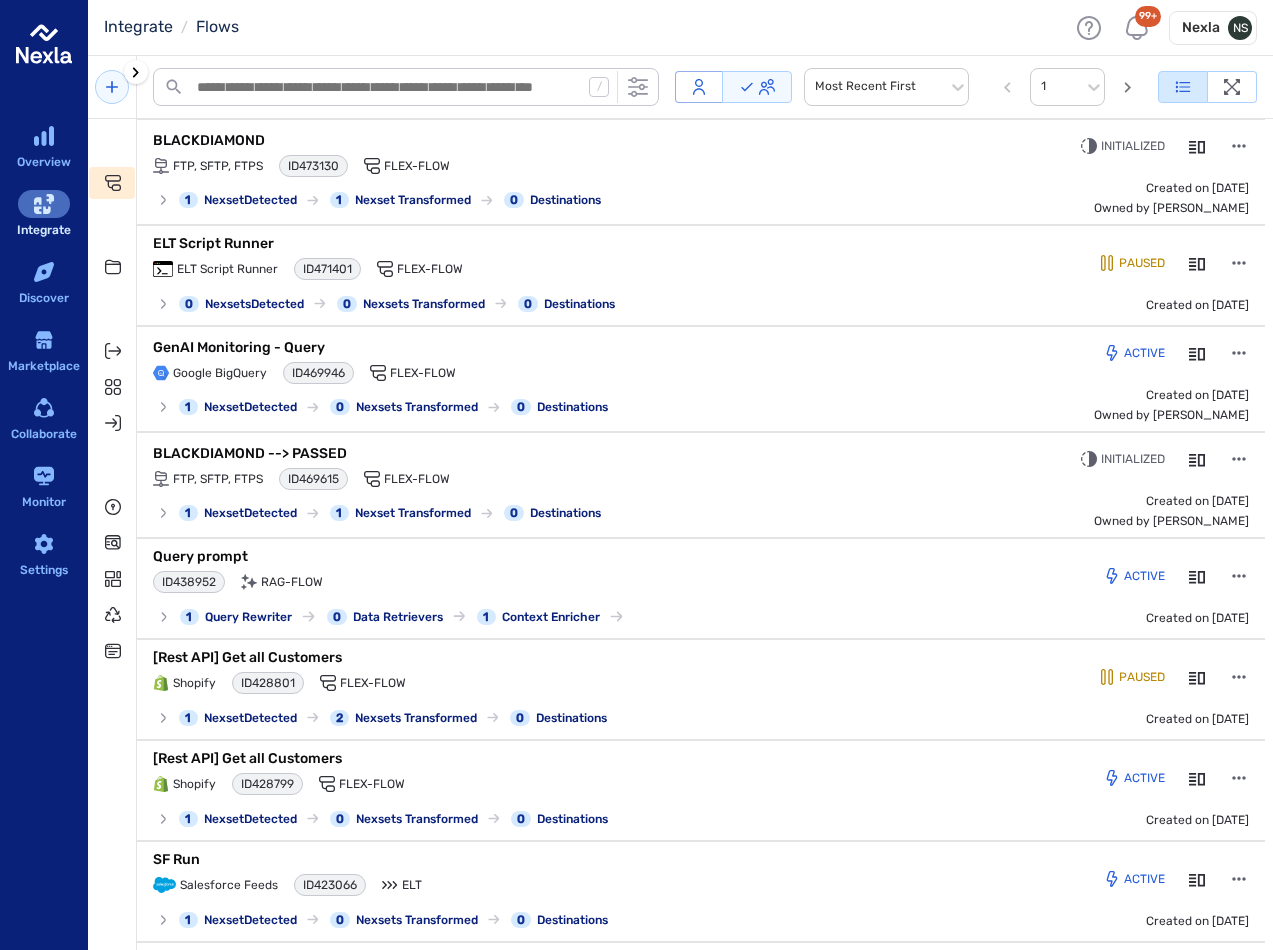 click 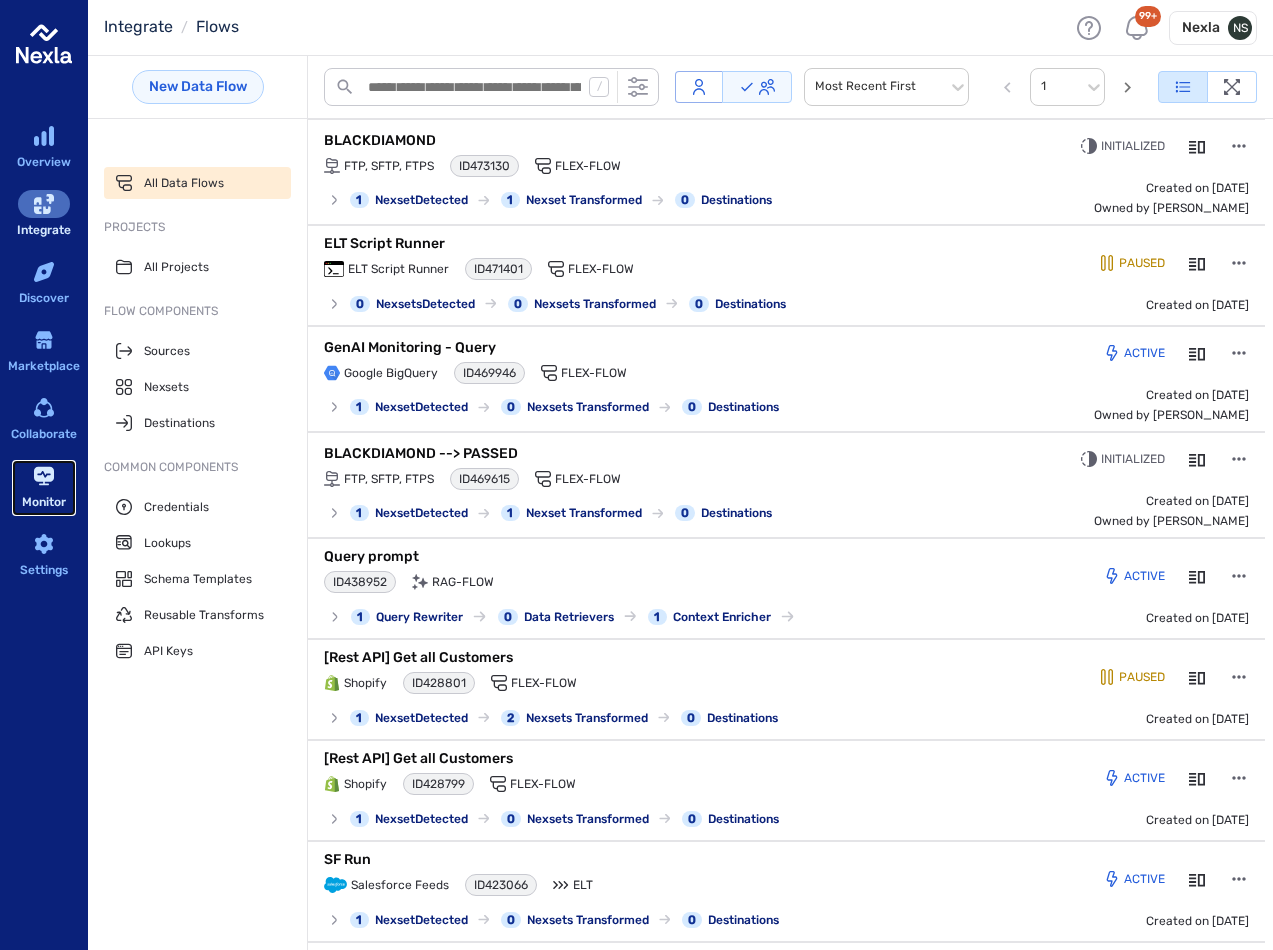 click 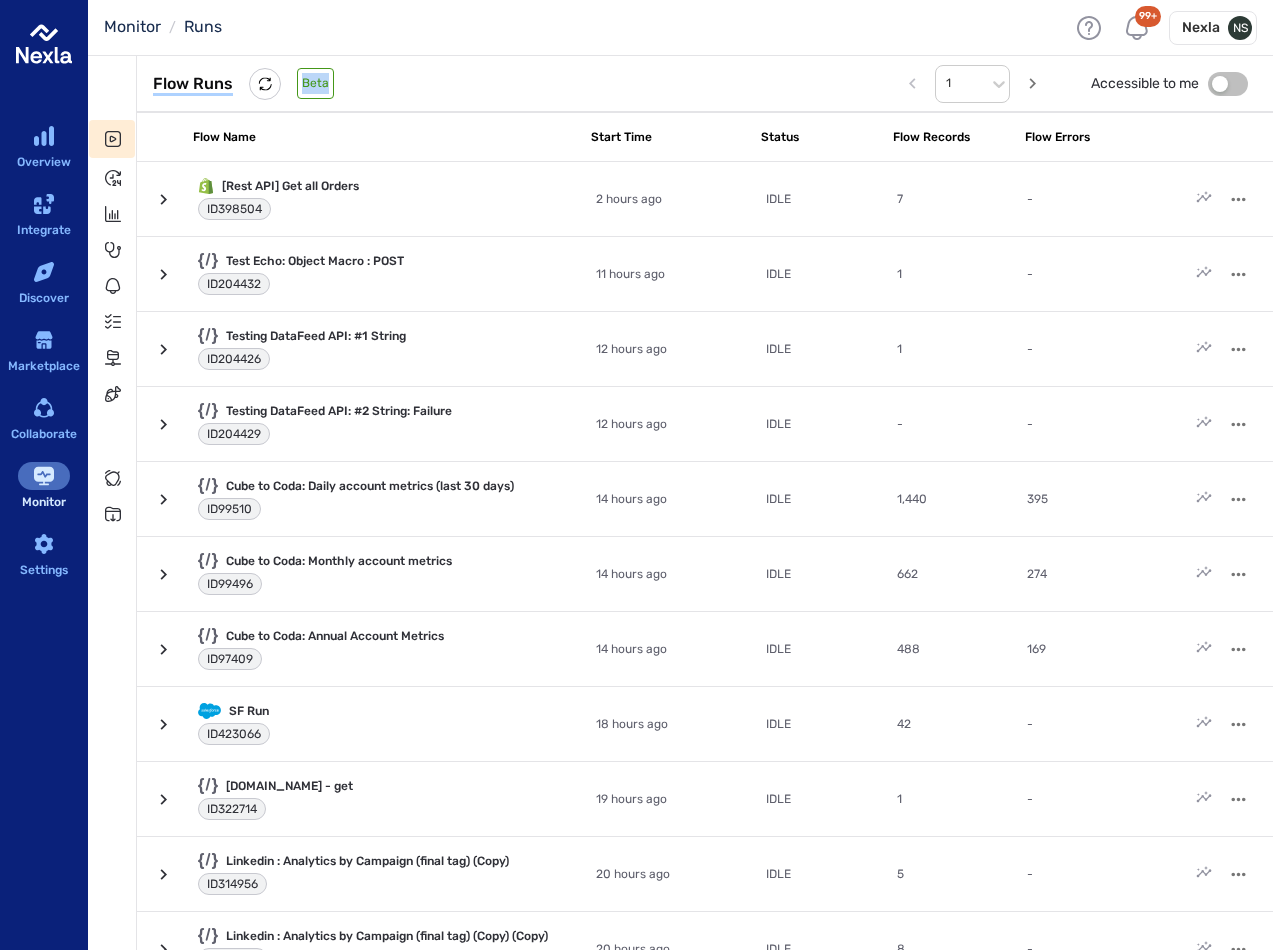 drag, startPoint x: 302, startPoint y: 84, endPoint x: 326, endPoint y: 79, distance: 24.5153 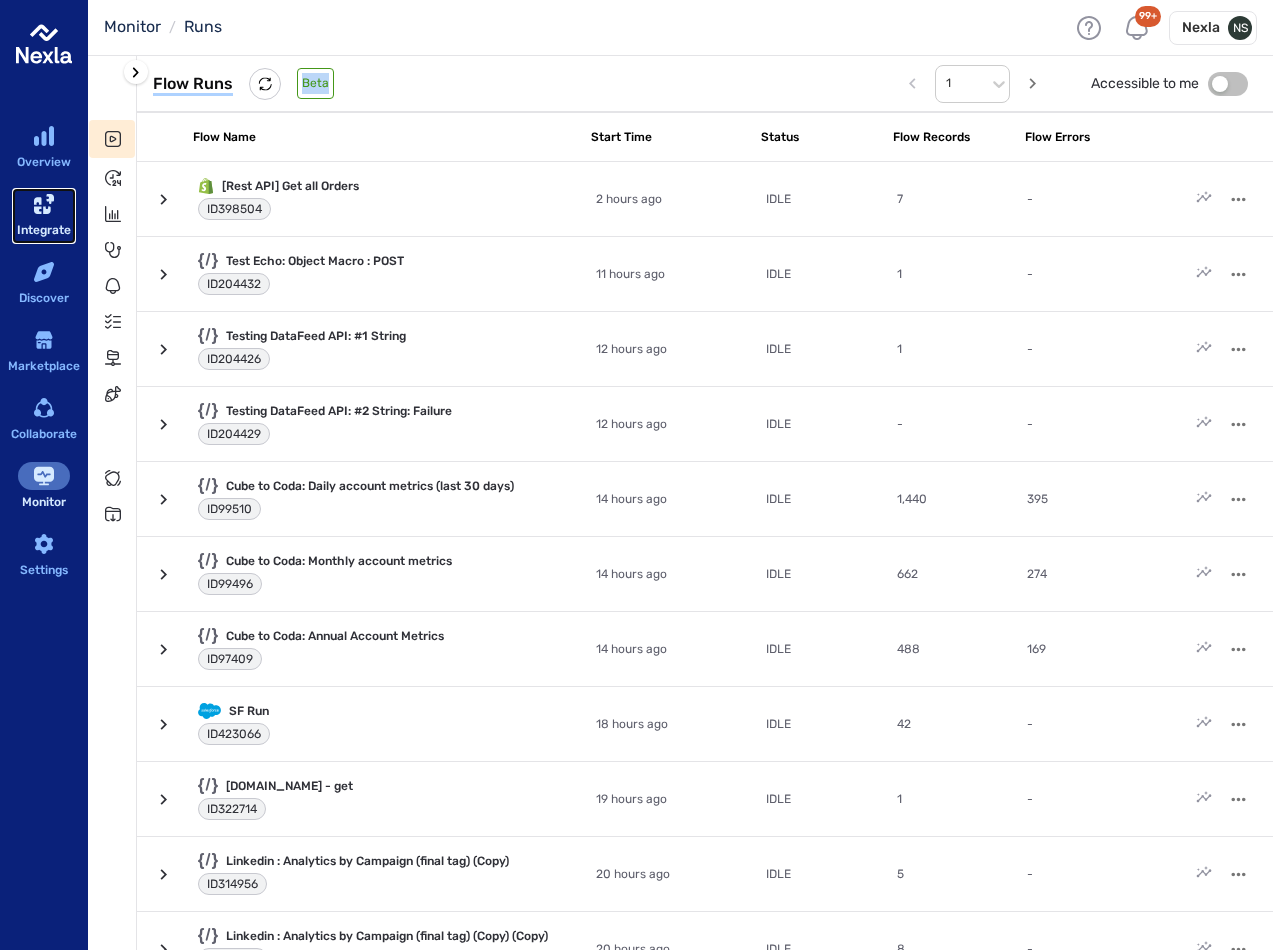 click 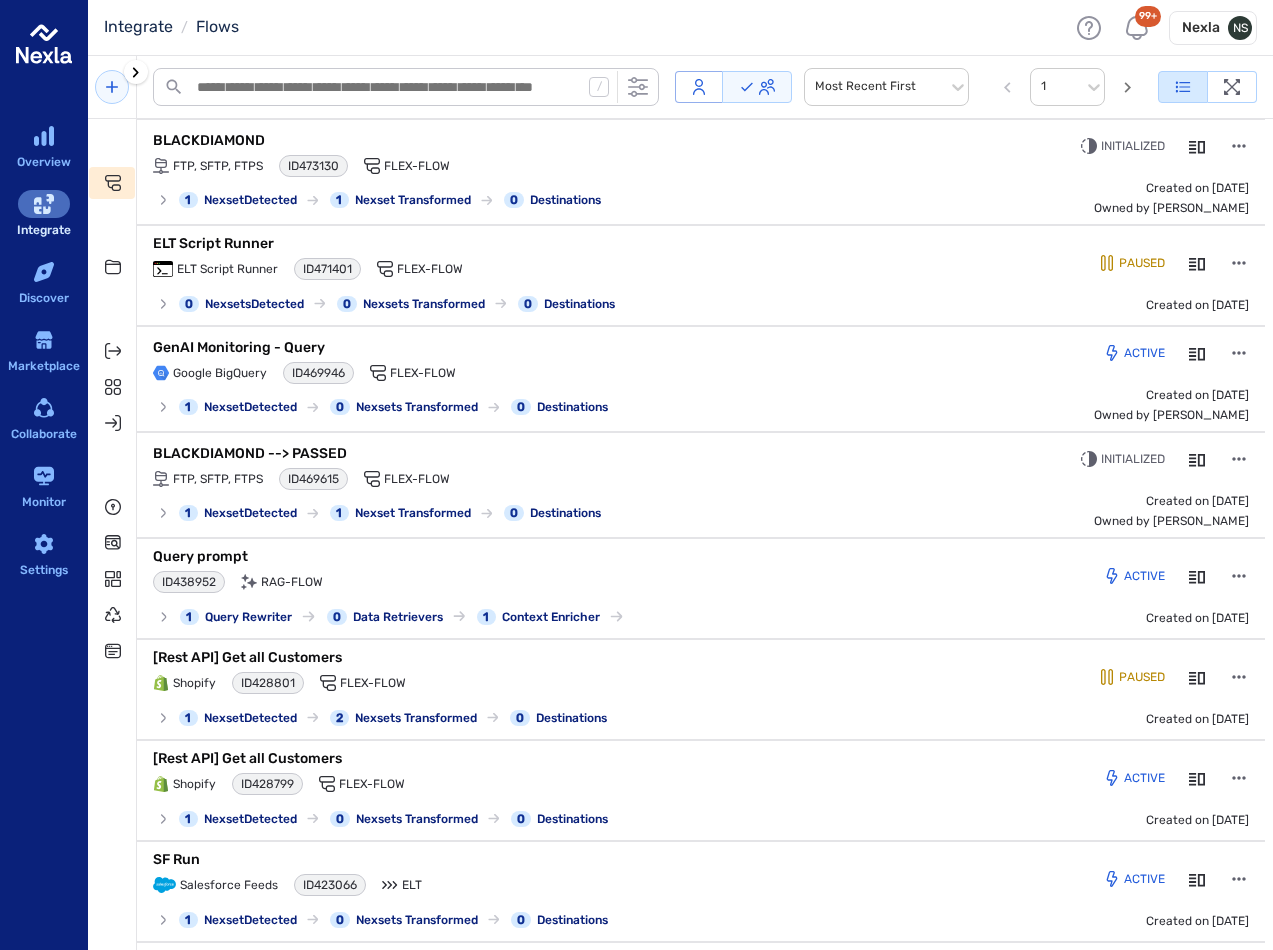 click 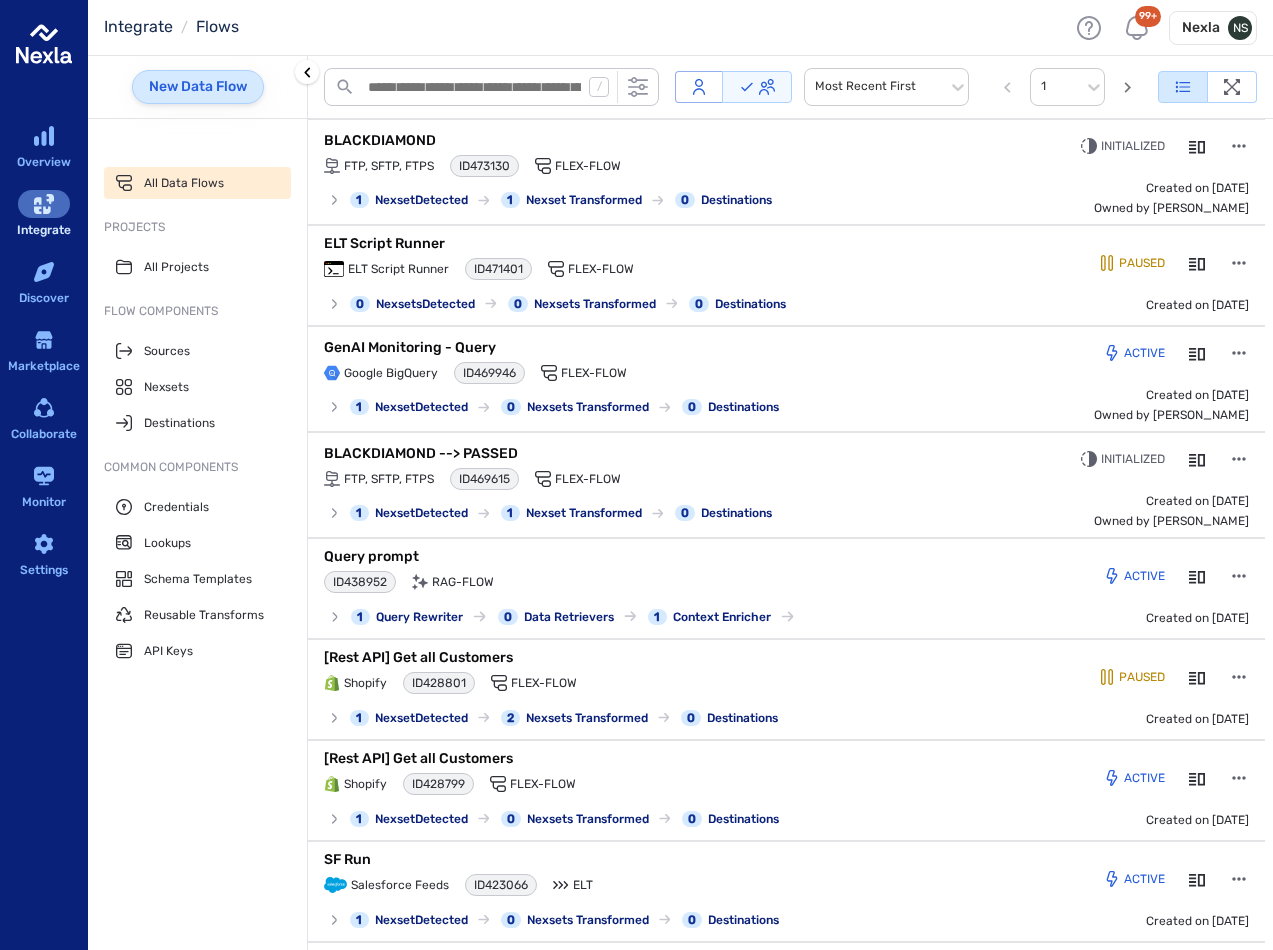 click on "New Data Flow" at bounding box center (198, 87) 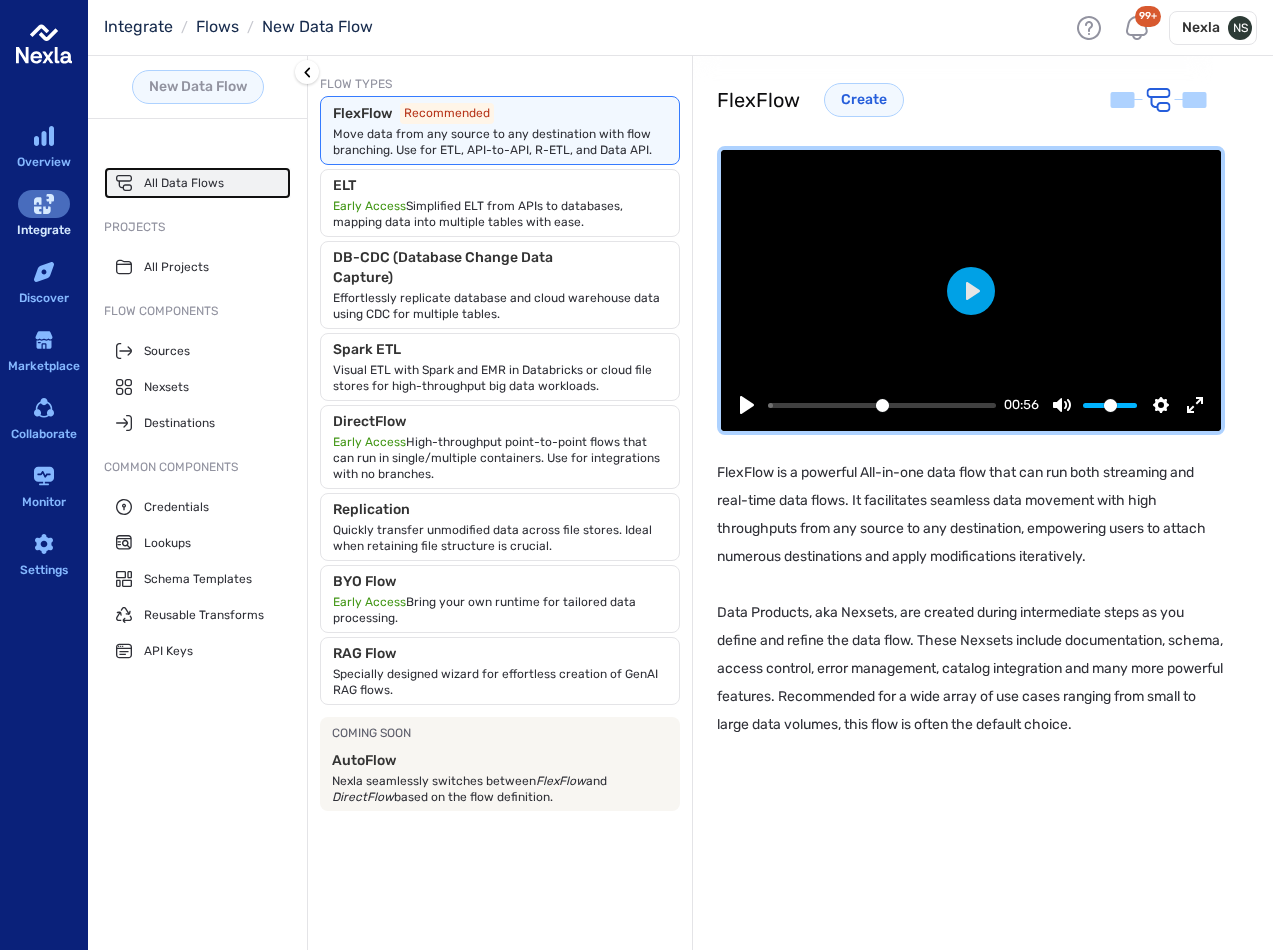 click on "All Data Flows" at bounding box center (197, 183) 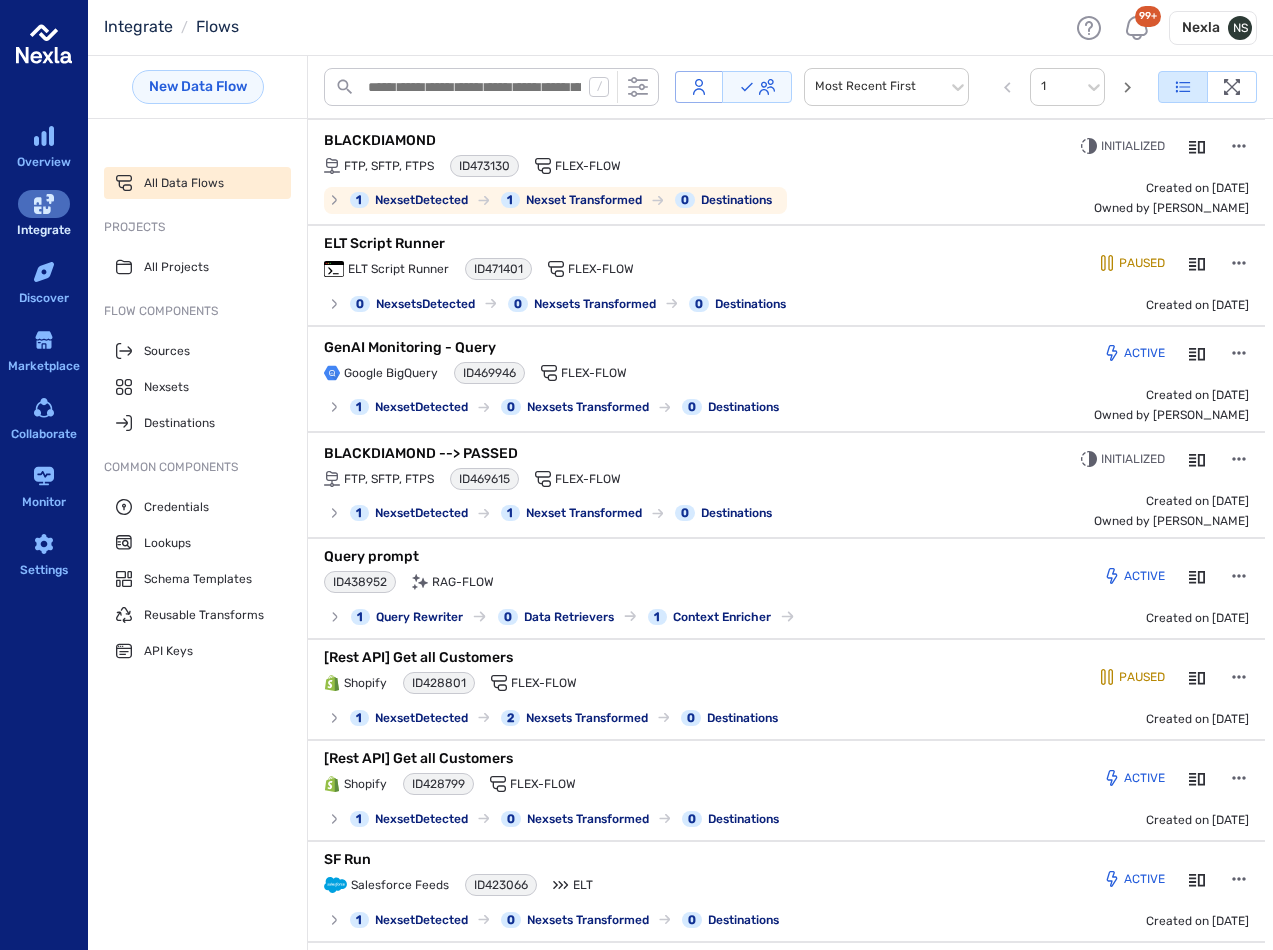 click on "BLACKDIAMOND FTP, SFTP, FTPS ID  473130 Flex-Flow 1 Nexset  Detected 1 Nexset Transformed 0 Destinations" at bounding box center (634, 172) 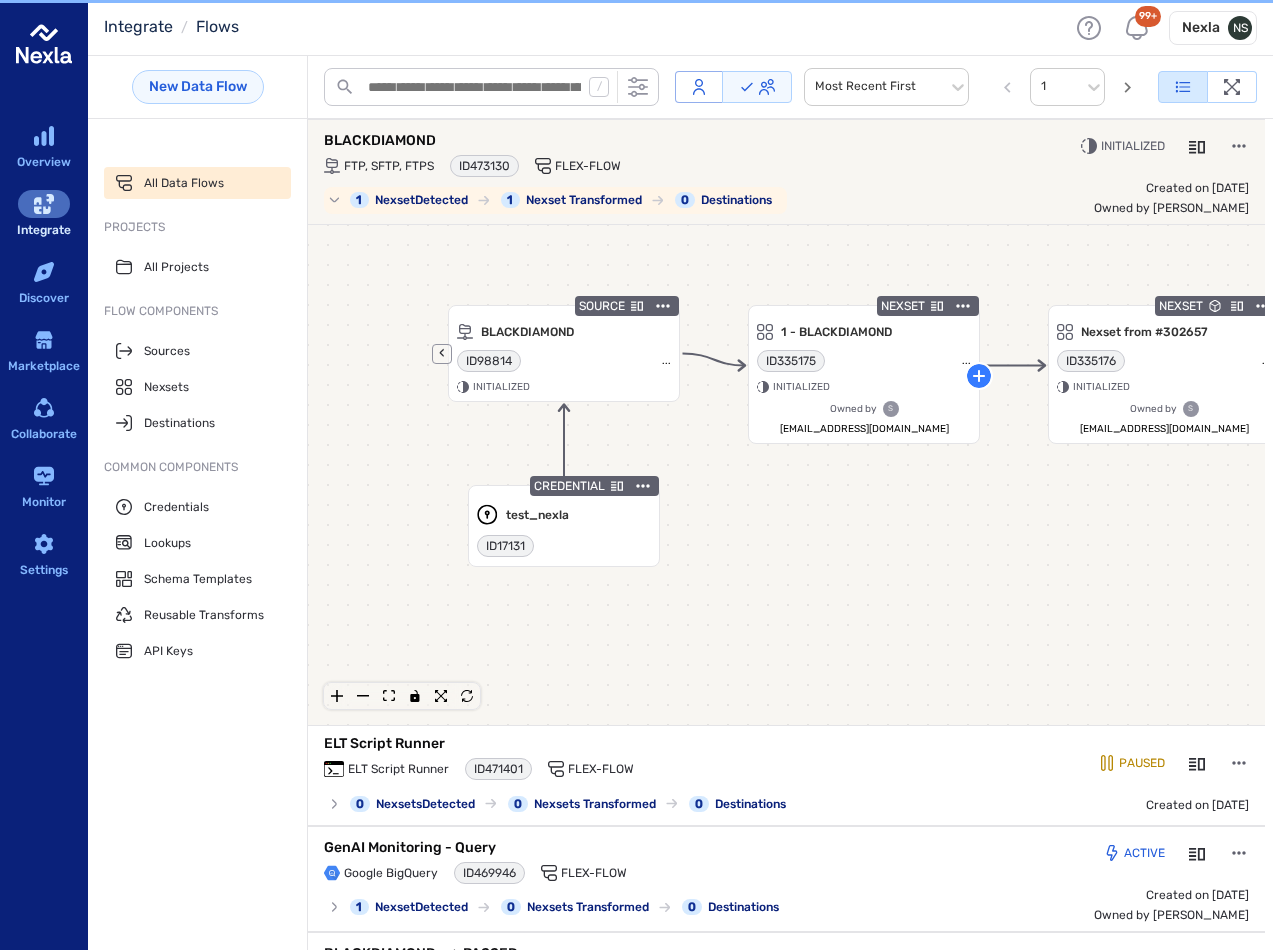 scroll, scrollTop: 3, scrollLeft: 0, axis: vertical 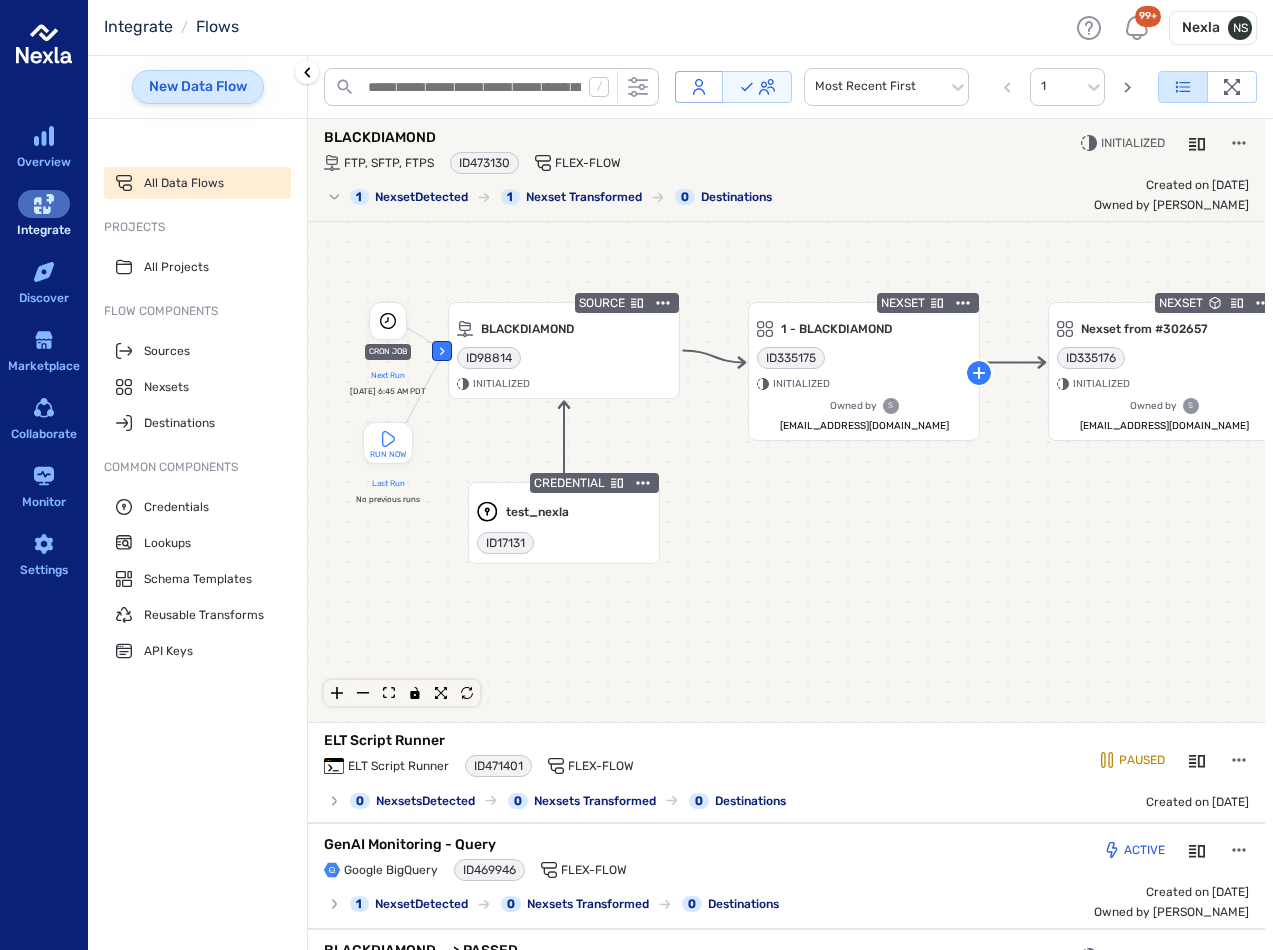 click on "New Data Flow" at bounding box center (198, 87) 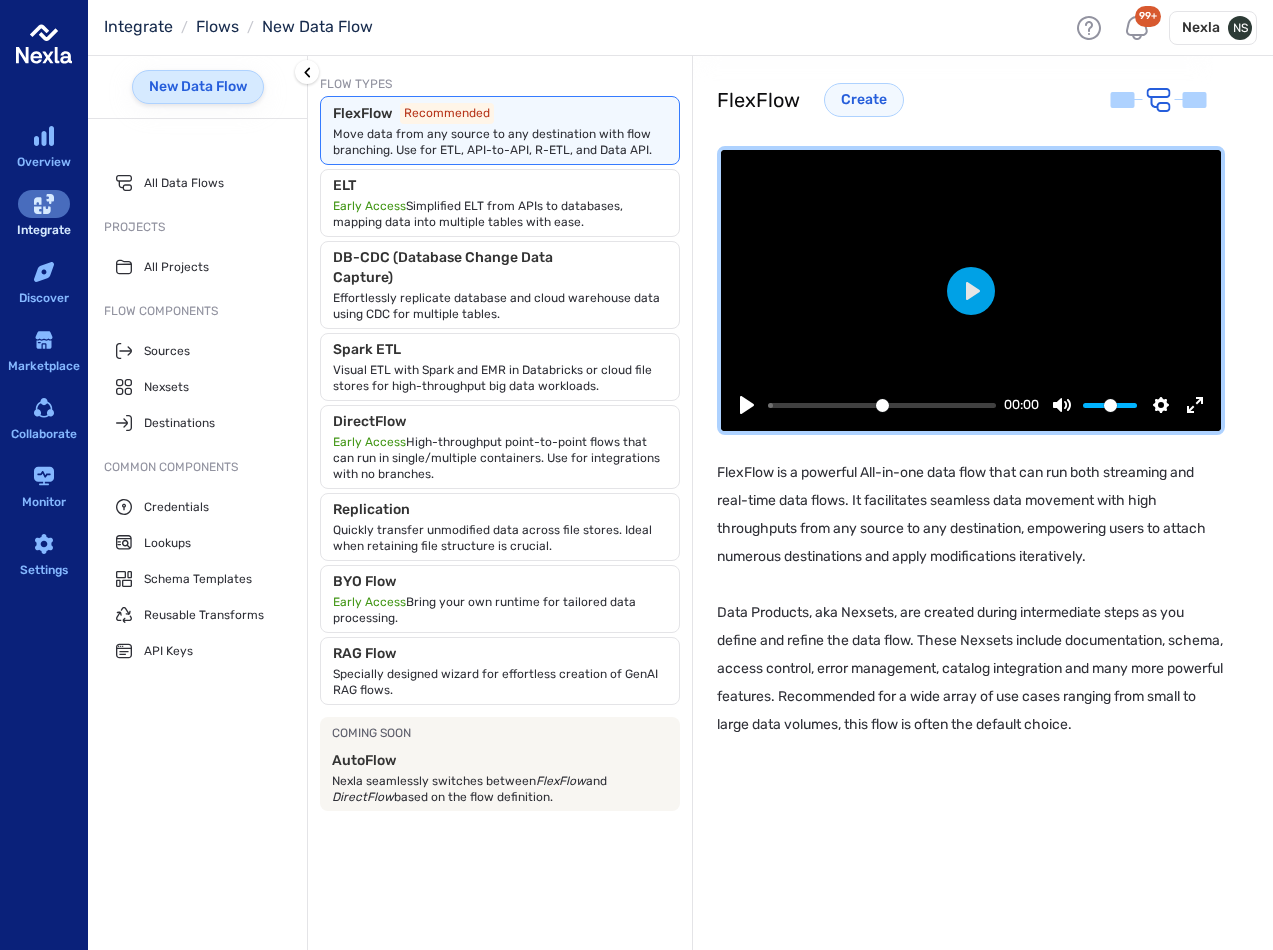 scroll, scrollTop: 0, scrollLeft: 0, axis: both 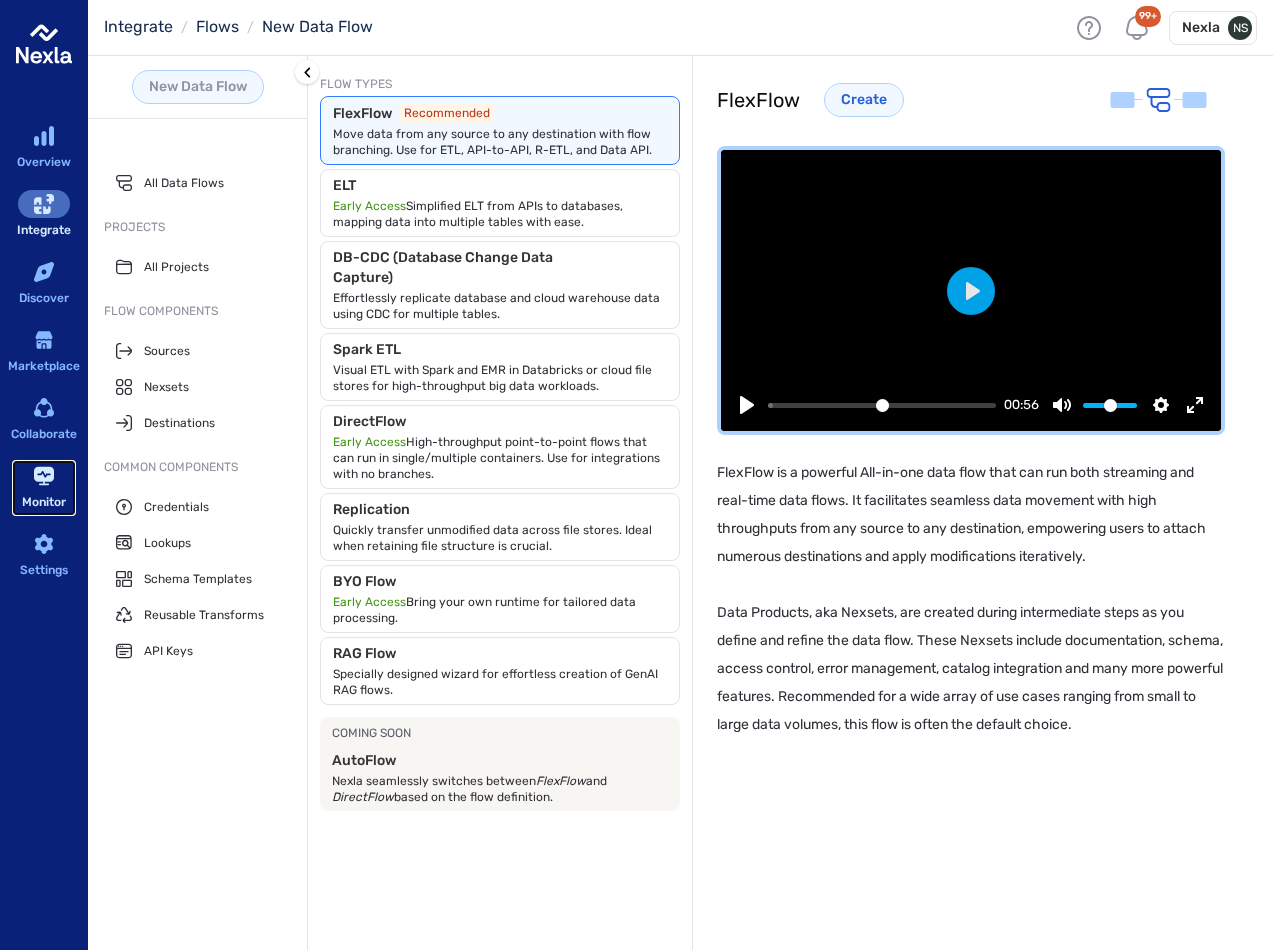 click on "Monitor" at bounding box center (44, 502) 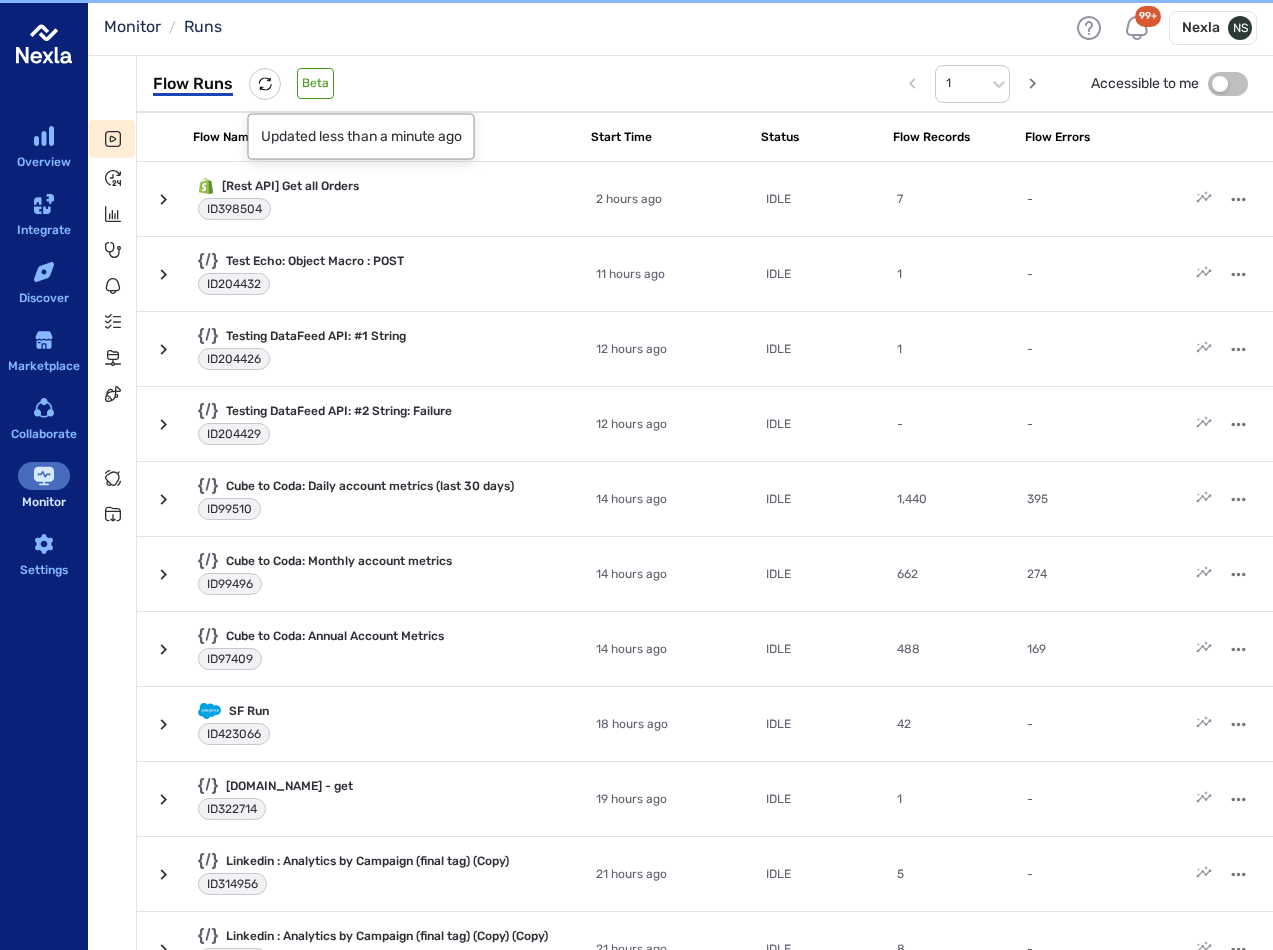 click on "Flow Runs" at bounding box center (193, 84) 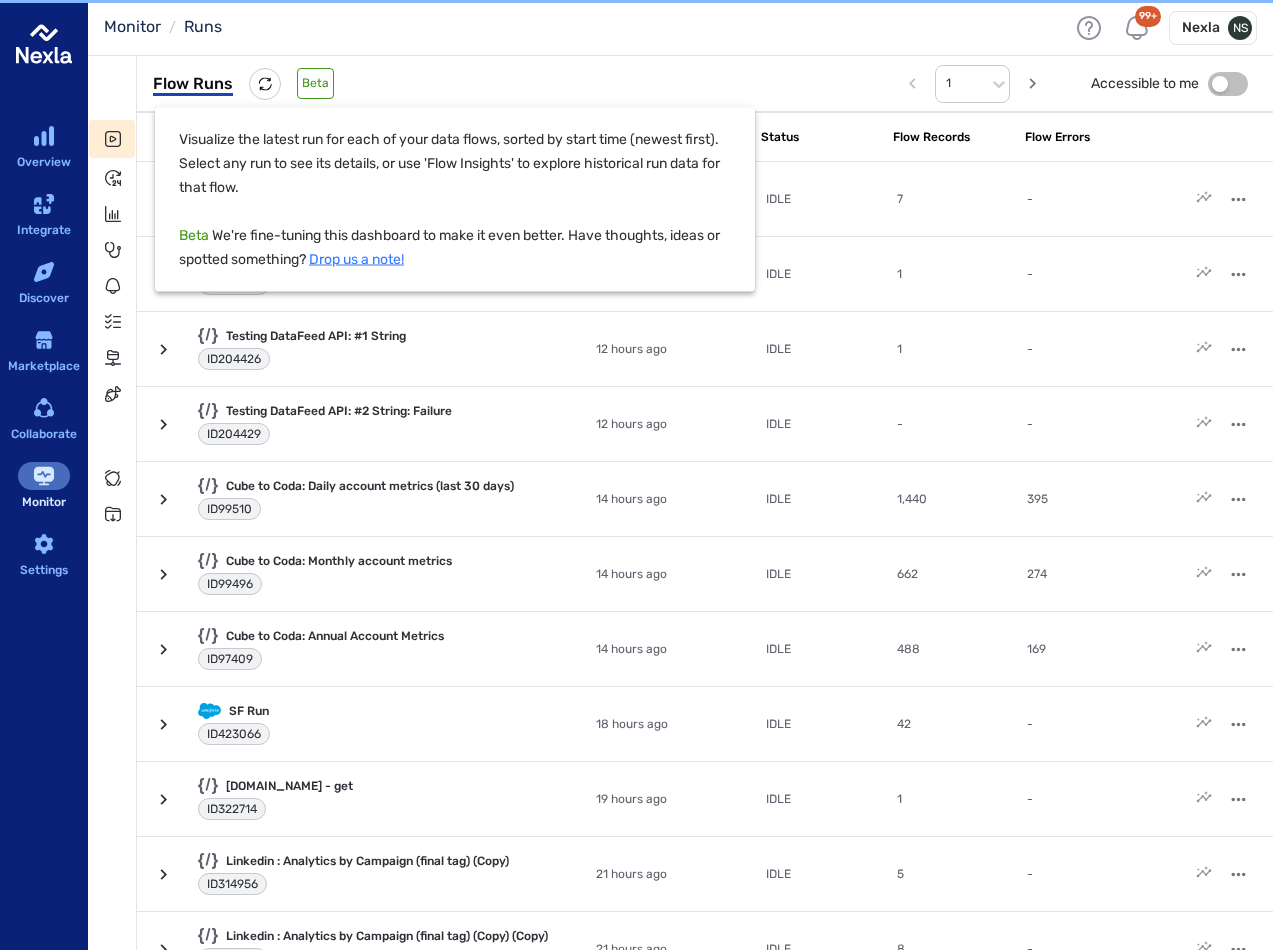 click at bounding box center (636, 475) 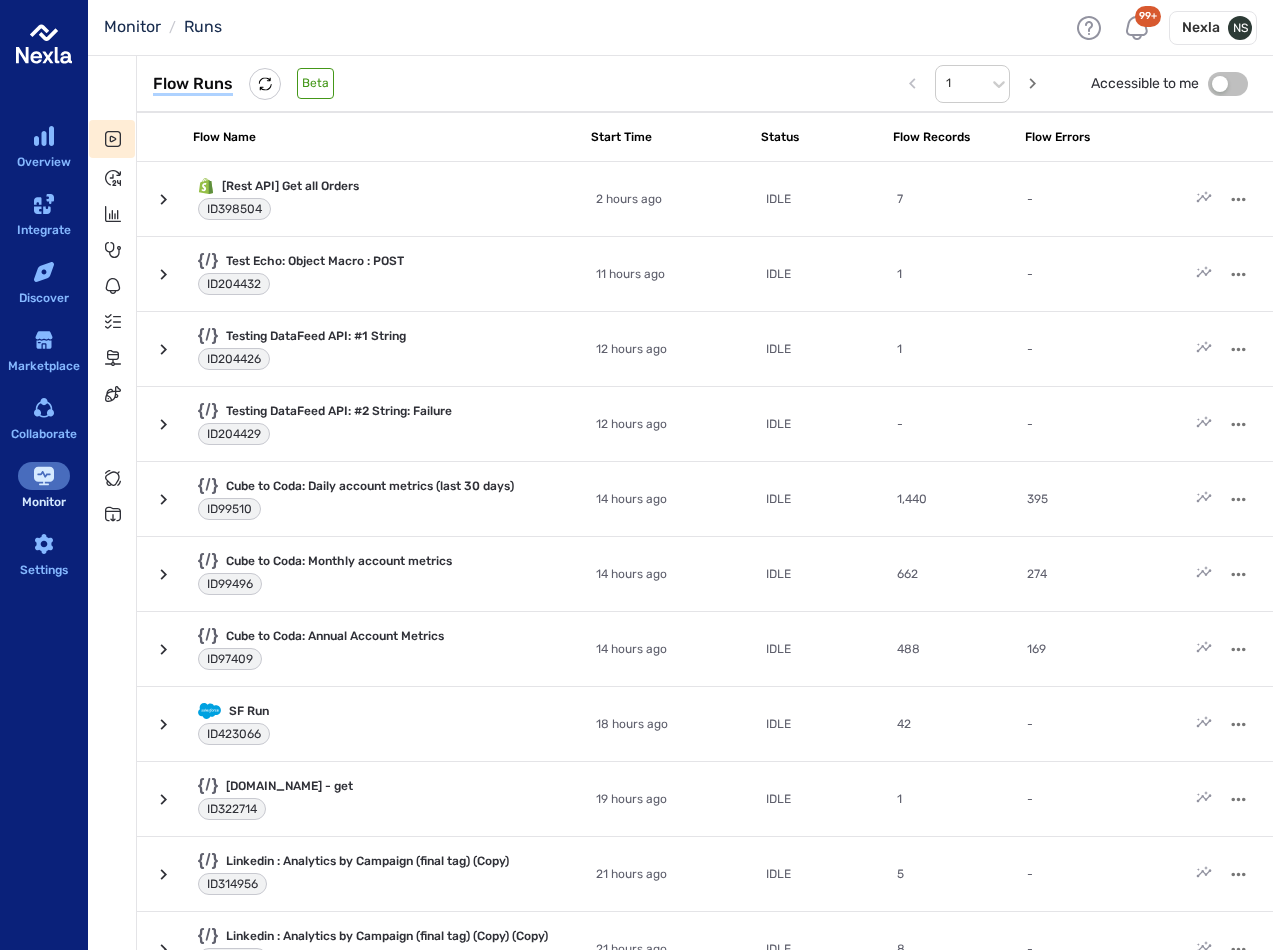 click on "Beta" at bounding box center [315, 83] 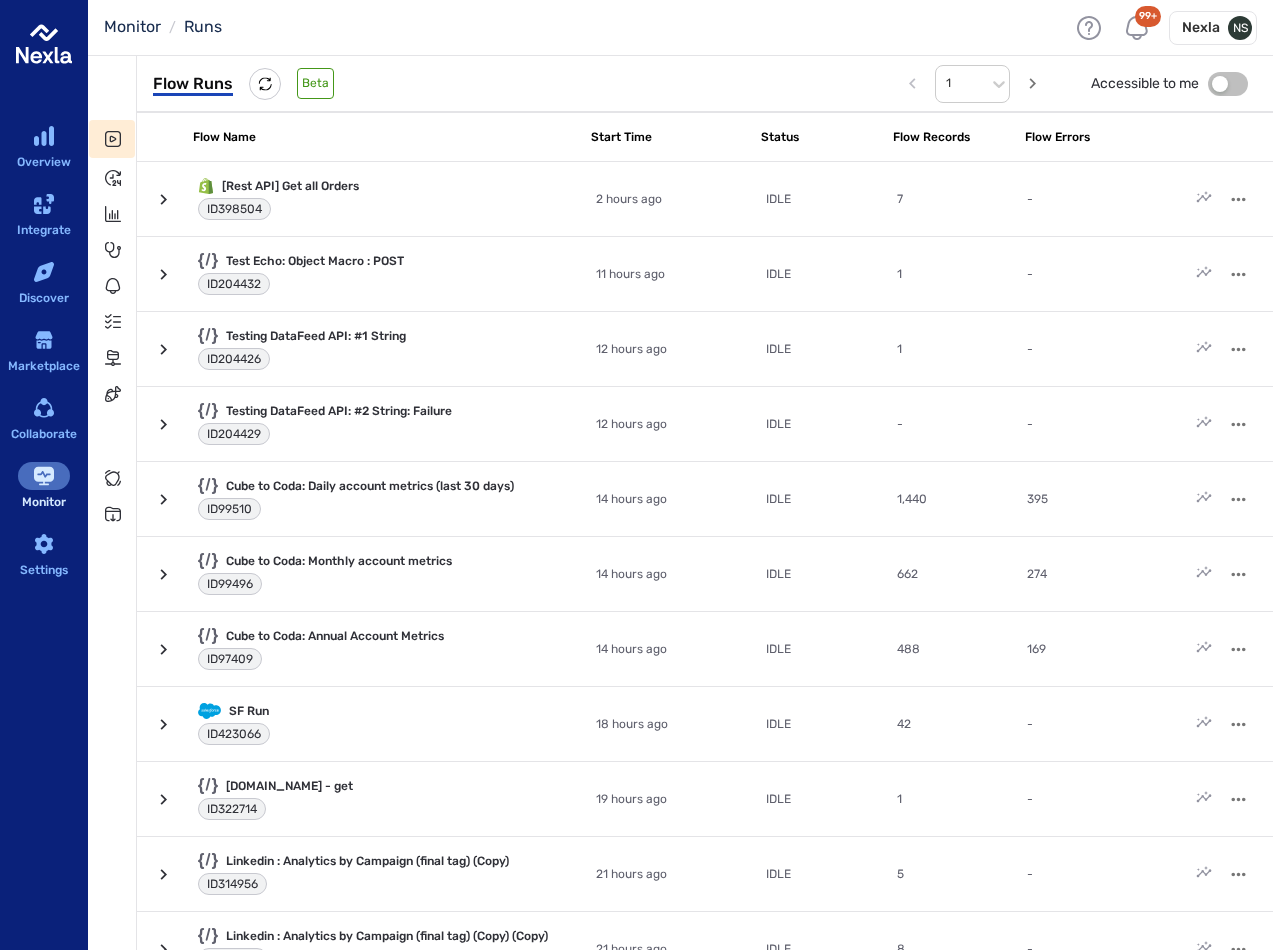 click on "Flow Runs" at bounding box center [193, 84] 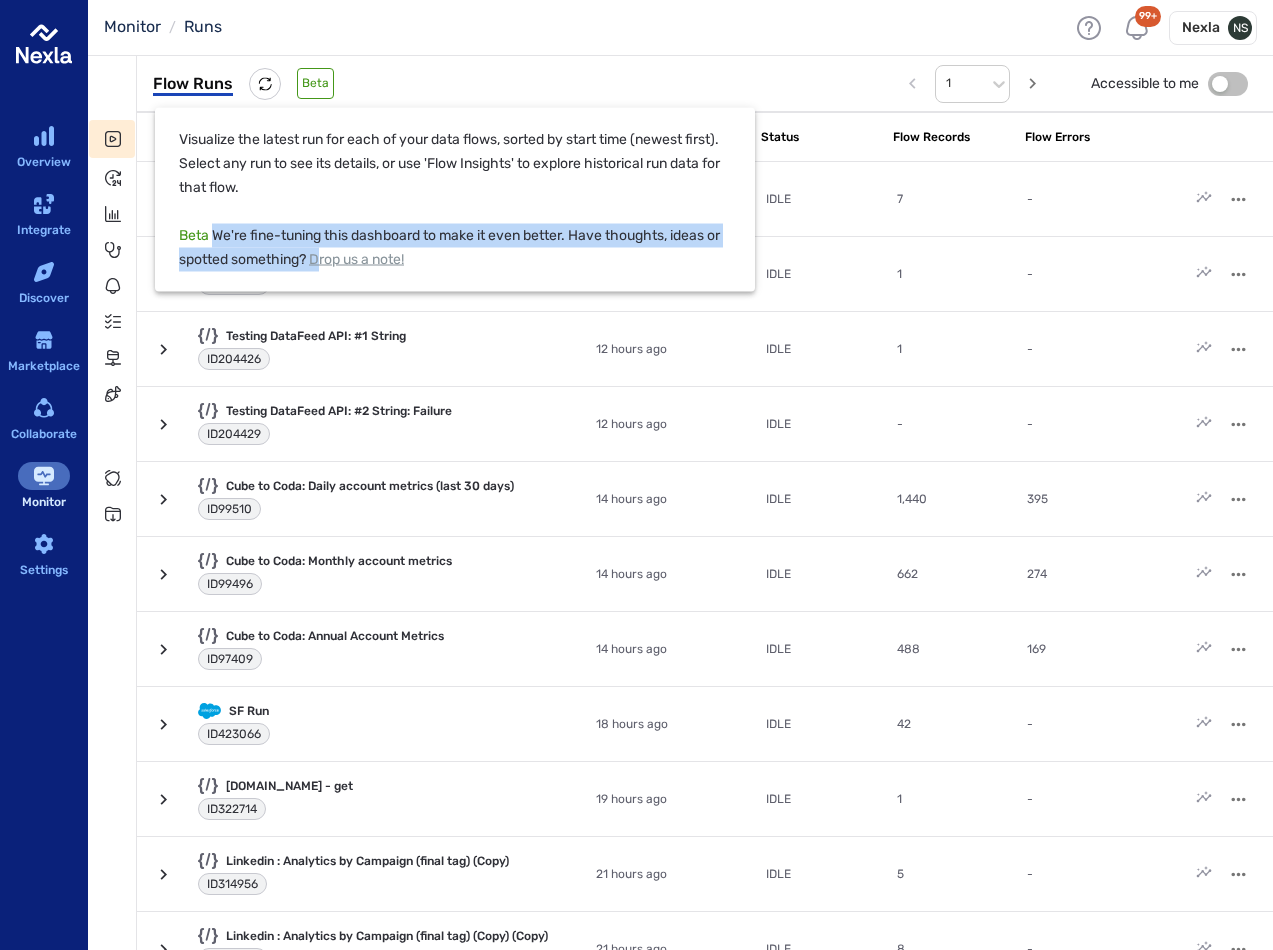 drag, startPoint x: 211, startPoint y: 233, endPoint x: 320, endPoint y: 259, distance: 112.05802 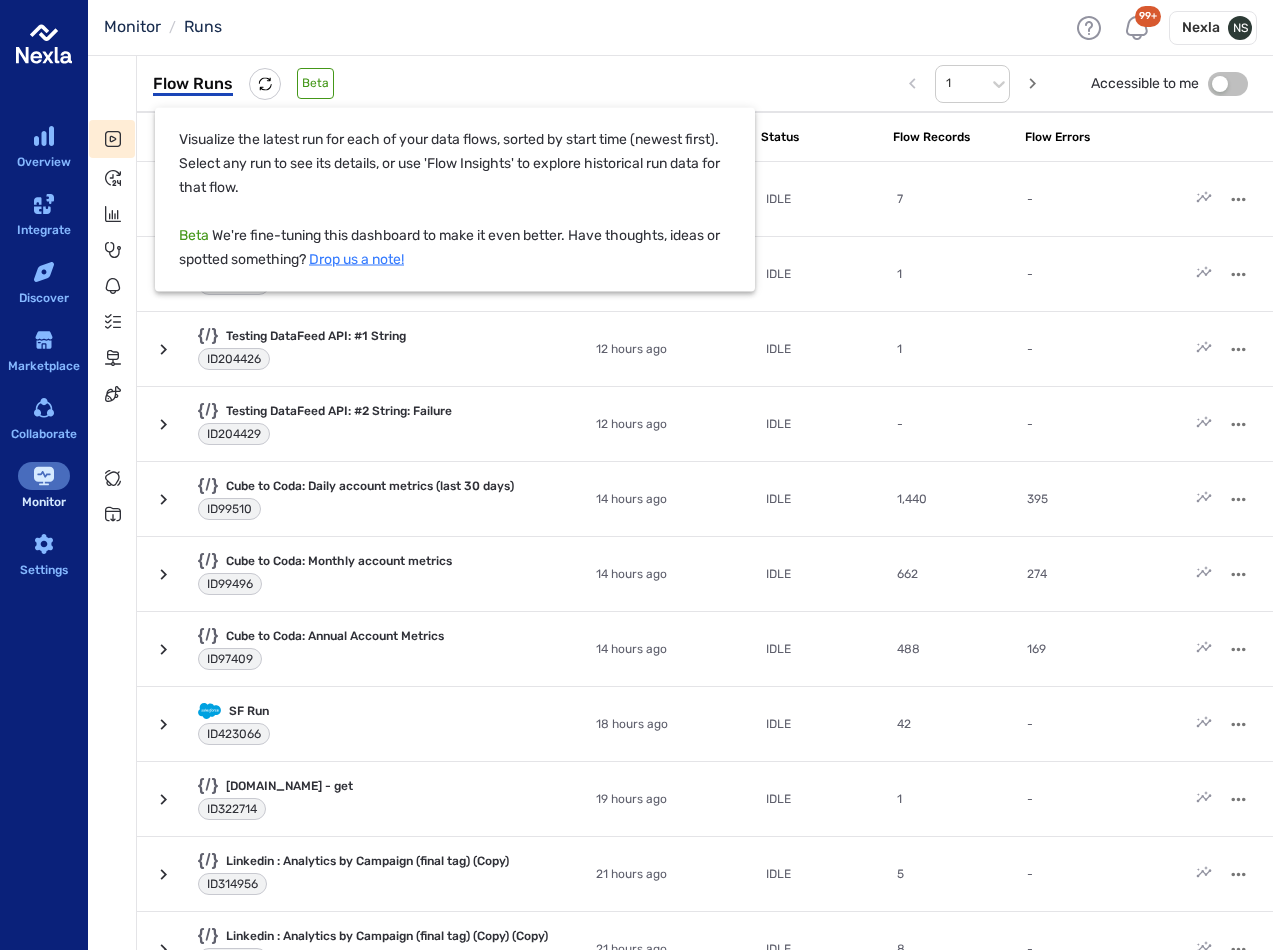 click at bounding box center (636, 475) 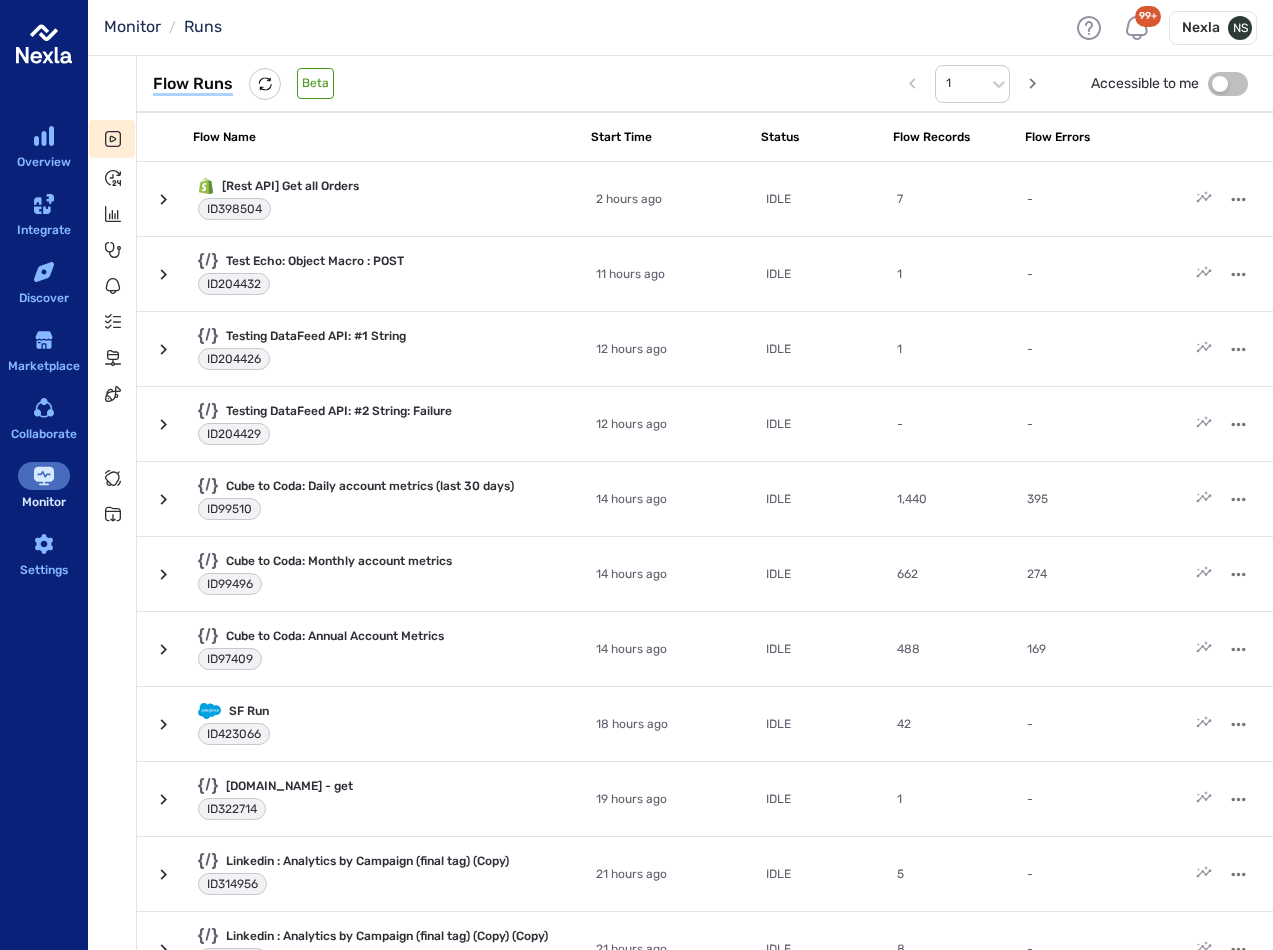 click on "Flow Runs Beta 1 Accessible to me" at bounding box center [705, 84] 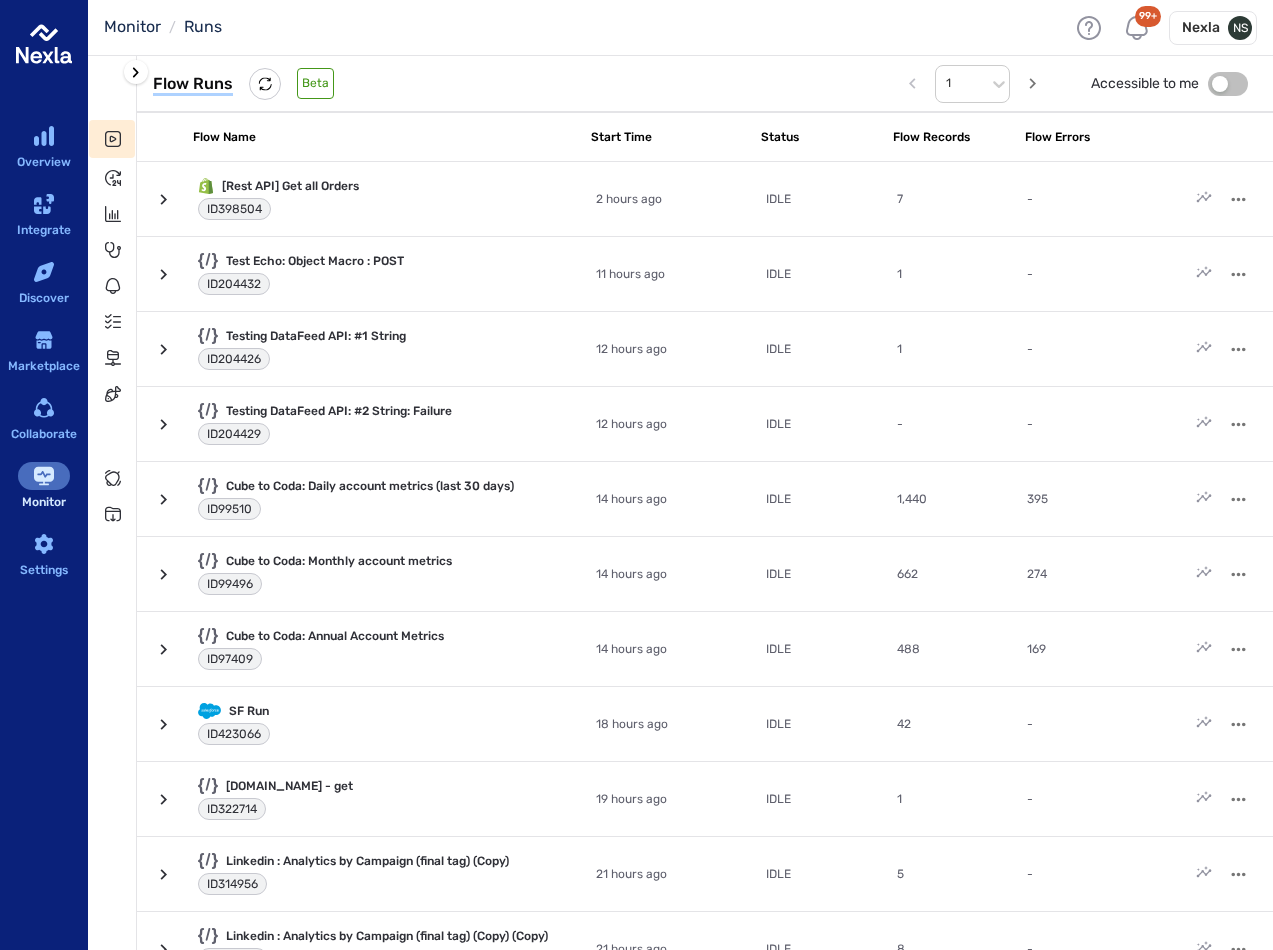 click on "Monitor / Runs 99+ Nexla NS" at bounding box center [680, 28] 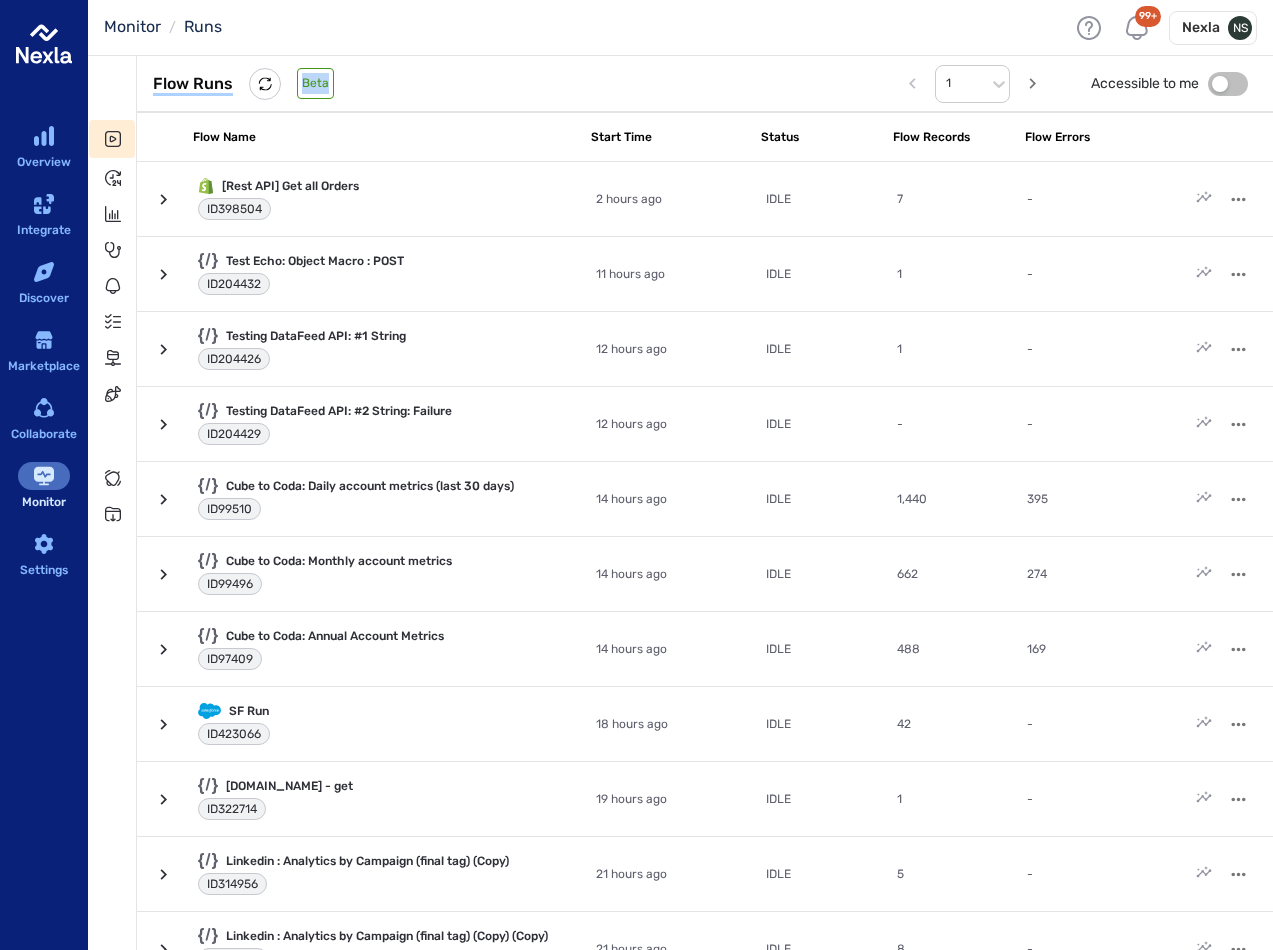 drag, startPoint x: 295, startPoint y: 85, endPoint x: 324, endPoint y: 87, distance: 29.068884 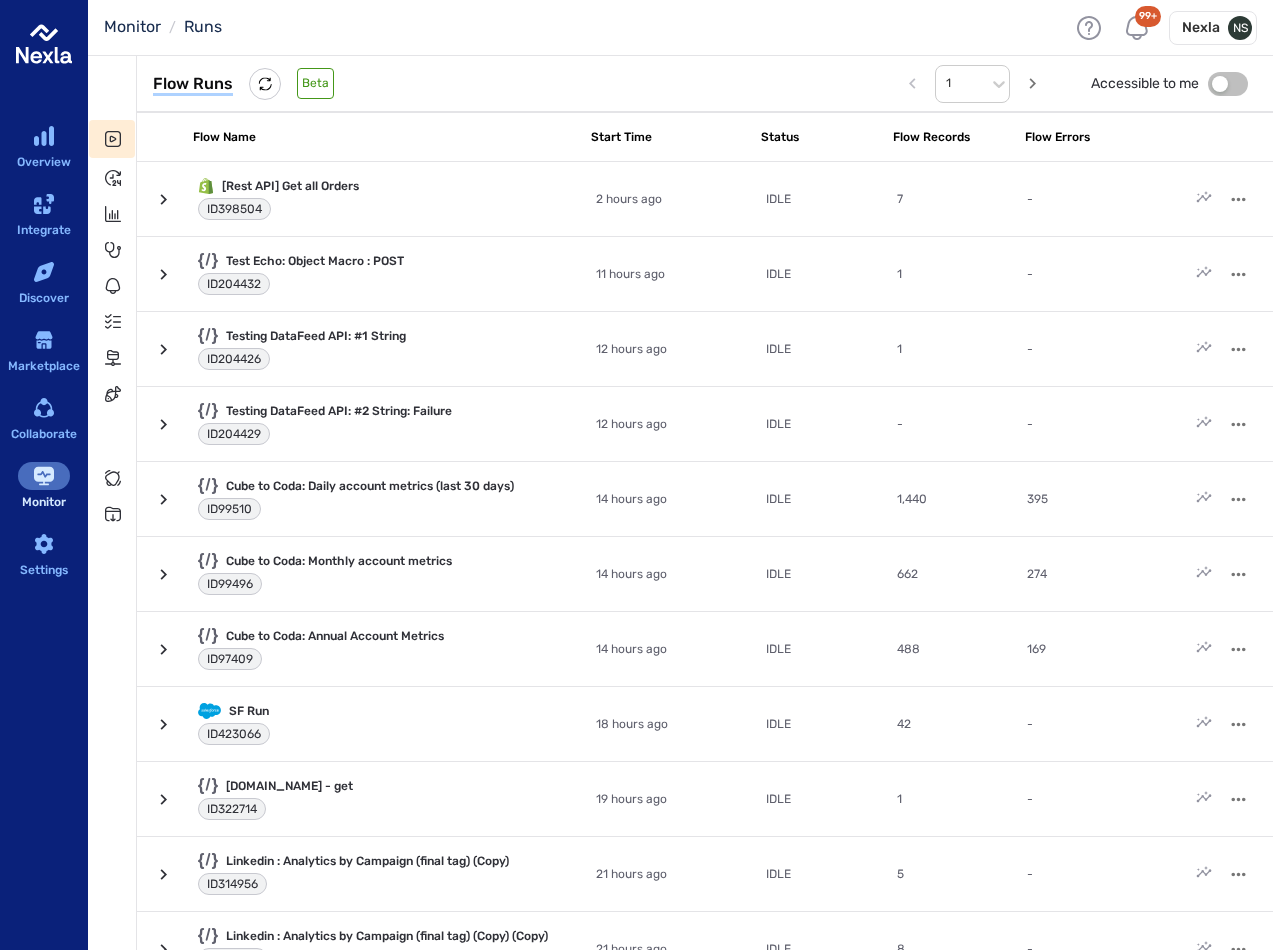 click on "Beta" at bounding box center [315, 83] 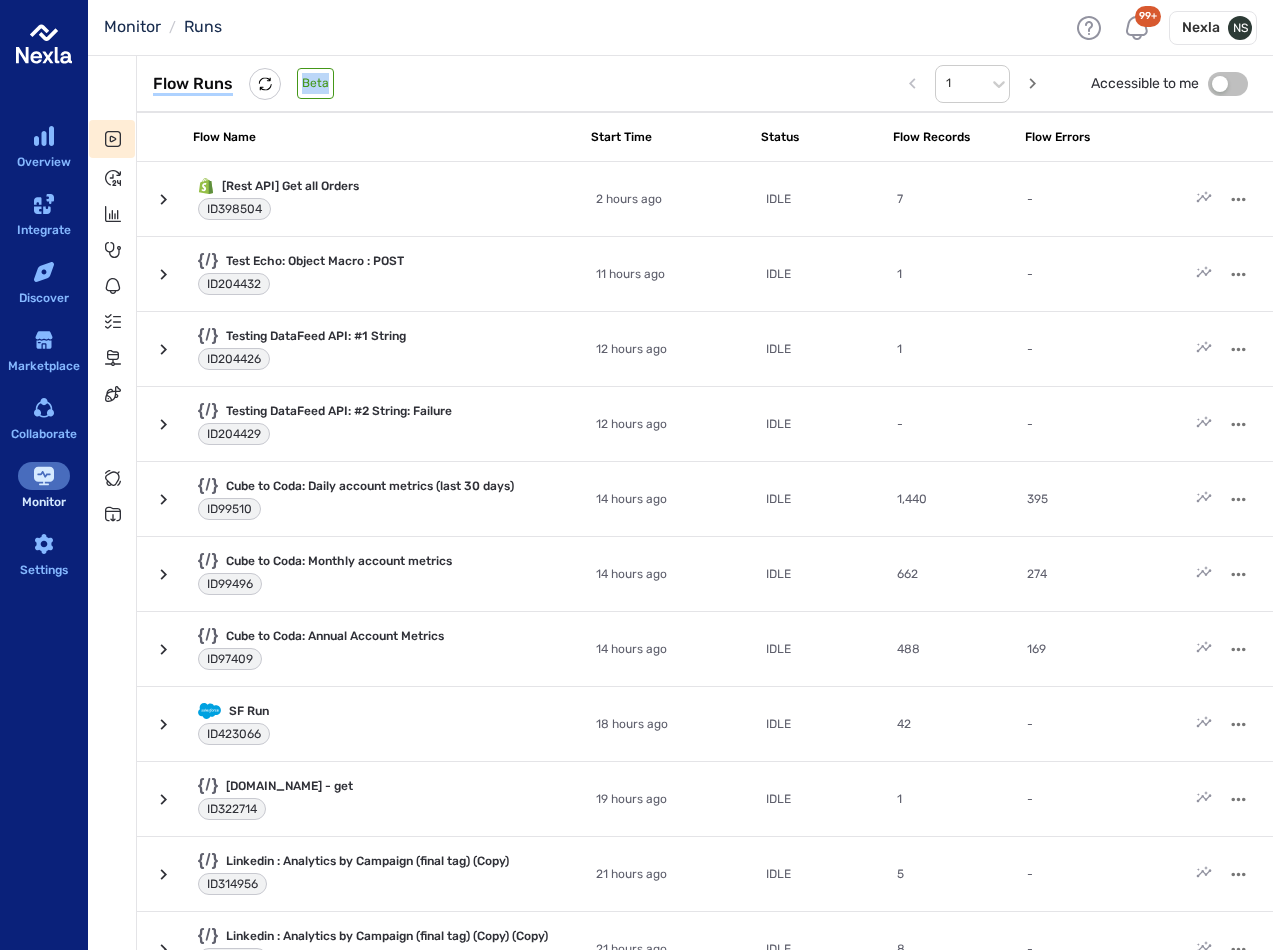 drag, startPoint x: 292, startPoint y: 79, endPoint x: 348, endPoint y: 79, distance: 56 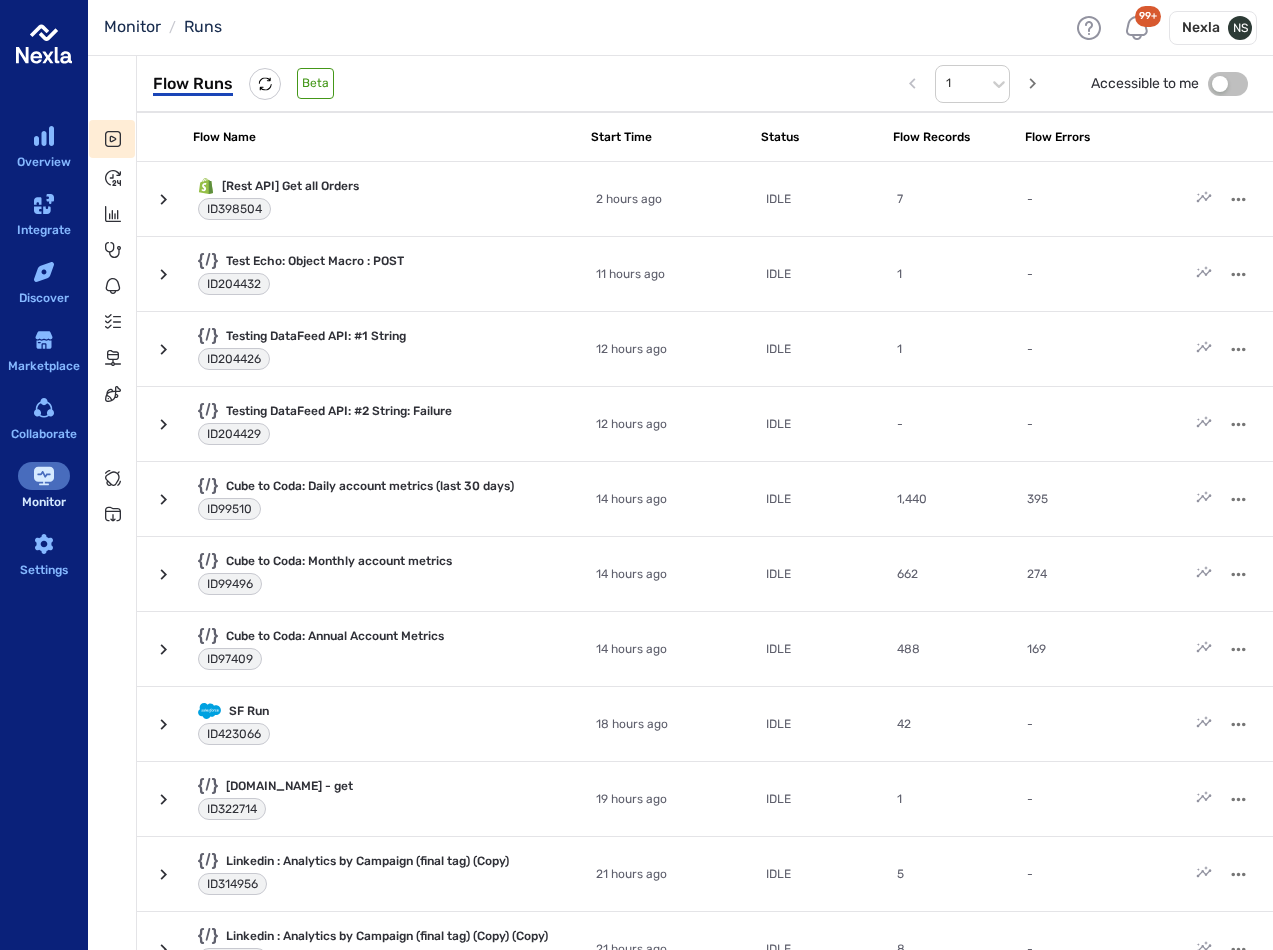 click at bounding box center [193, 94] 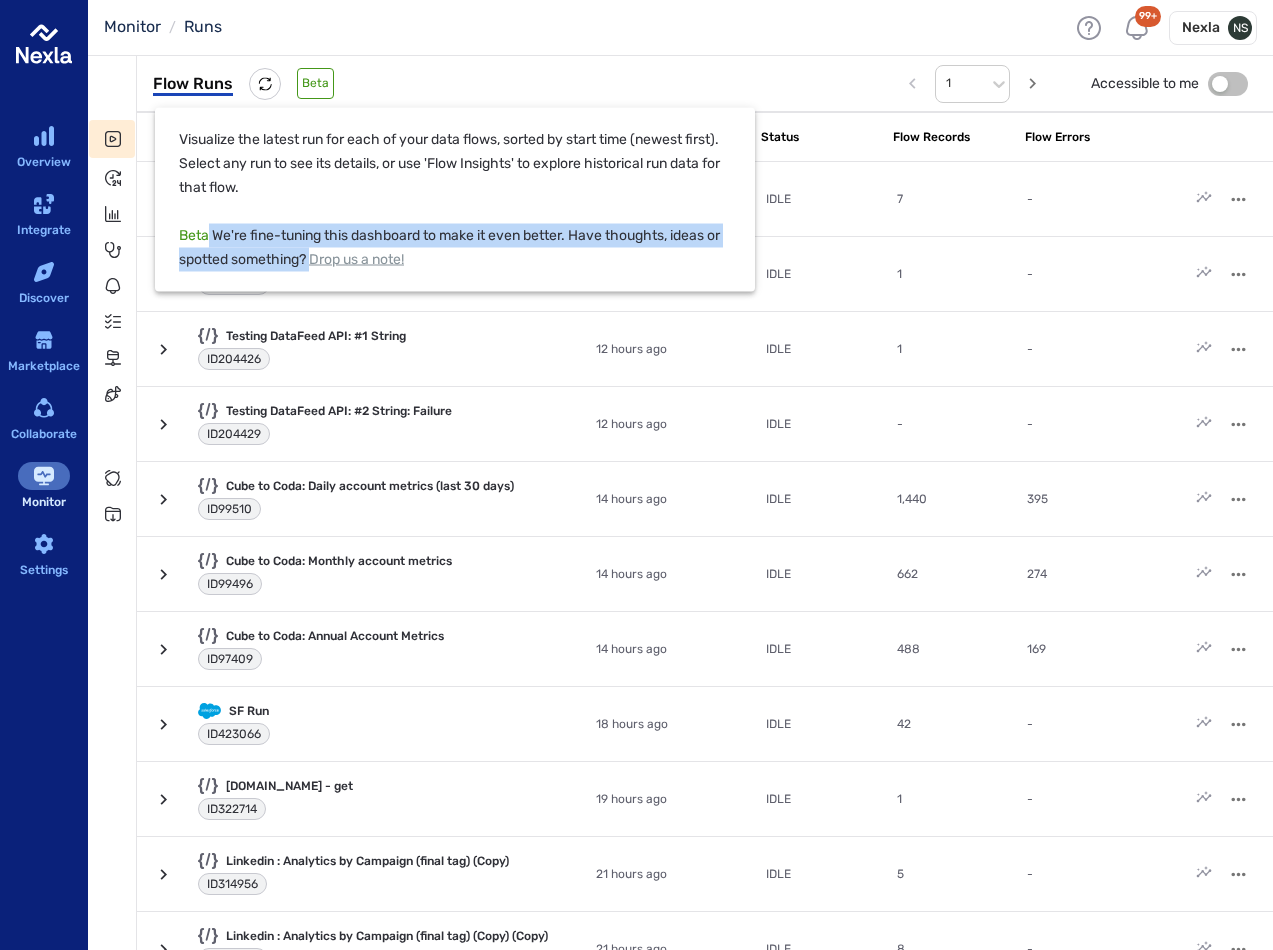drag, startPoint x: 208, startPoint y: 236, endPoint x: 313, endPoint y: 257, distance: 107.07941 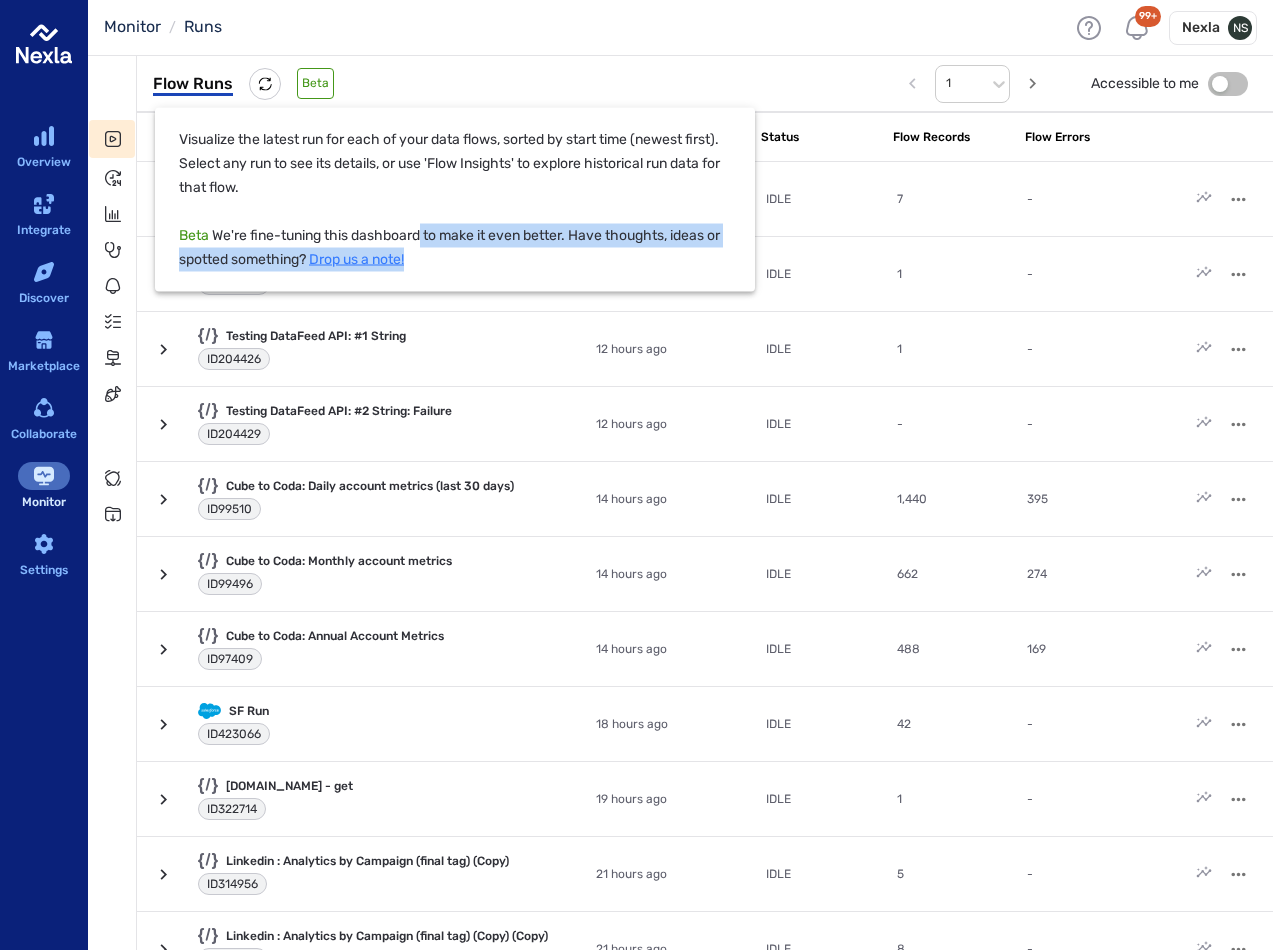 drag, startPoint x: 441, startPoint y: 262, endPoint x: 424, endPoint y: 231, distance: 35.35534 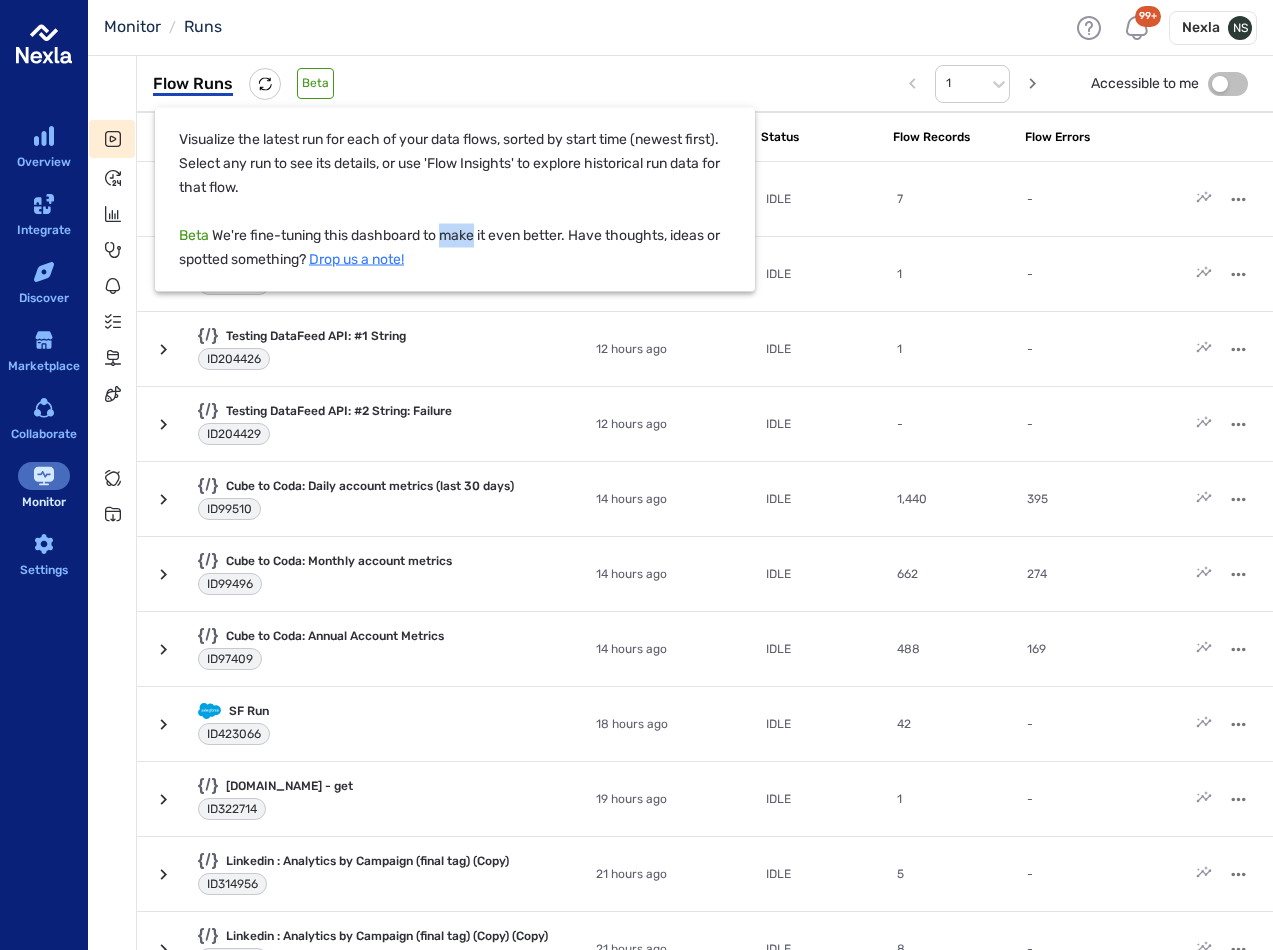 click on "Visualize the latest run for each of your data flows, sorted by start time (newest first). Select any run to see its details, or use 'Flow Insights' to explore historical run data for that flow. Beta      We're fine-tuning this dashboard to make it even better. Have thoughts, ideas or spotted something?   Drop us a note!" at bounding box center (455, 200) 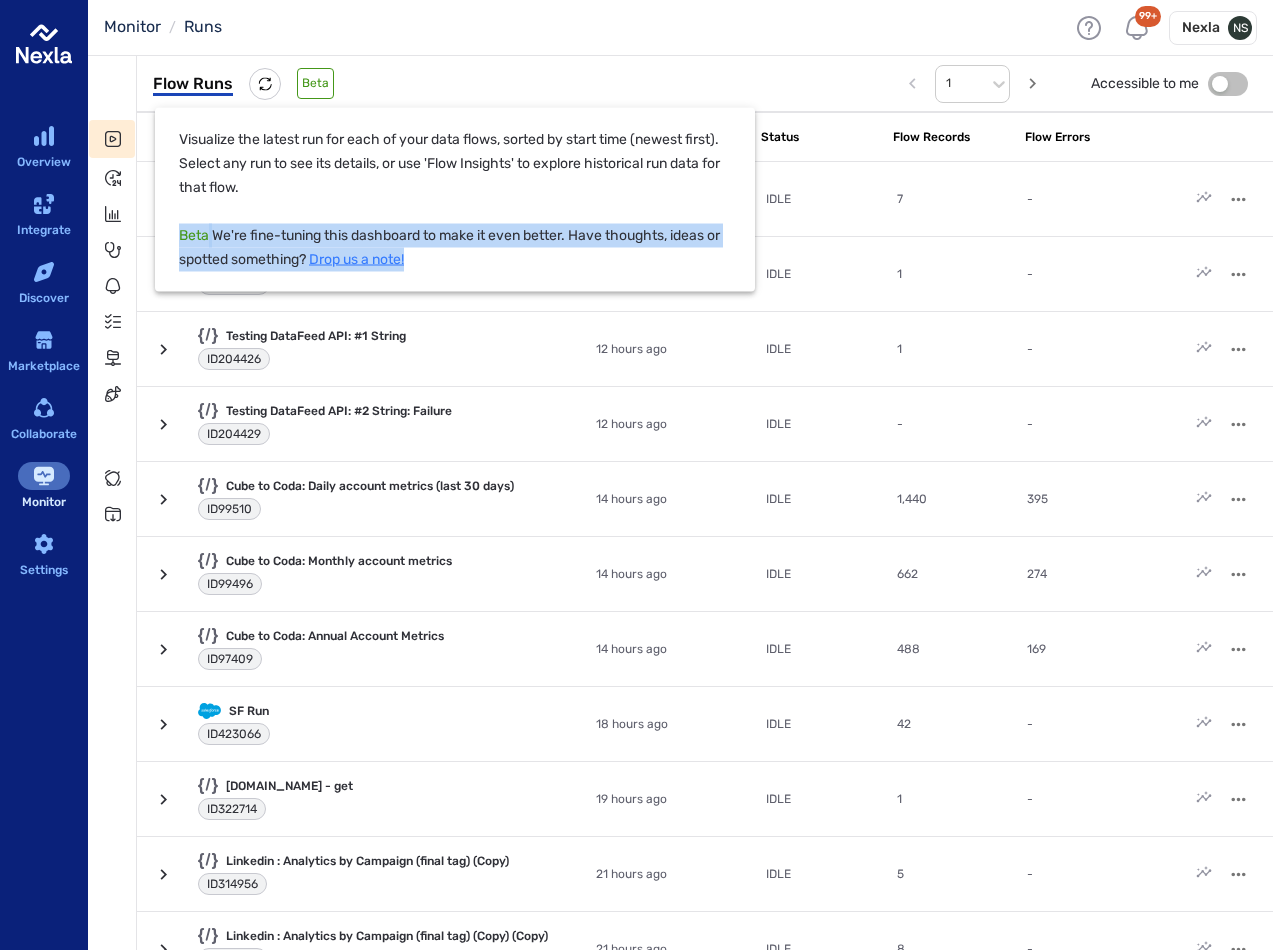 click on "Visualize the latest run for each of your data flows, sorted by start time (newest first). Select any run to see its details, or use 'Flow Insights' to explore historical run data for that flow. Beta      We're fine-tuning this dashboard to make it even better. Have thoughts, ideas or spotted something?   Drop us a note!" at bounding box center [455, 200] 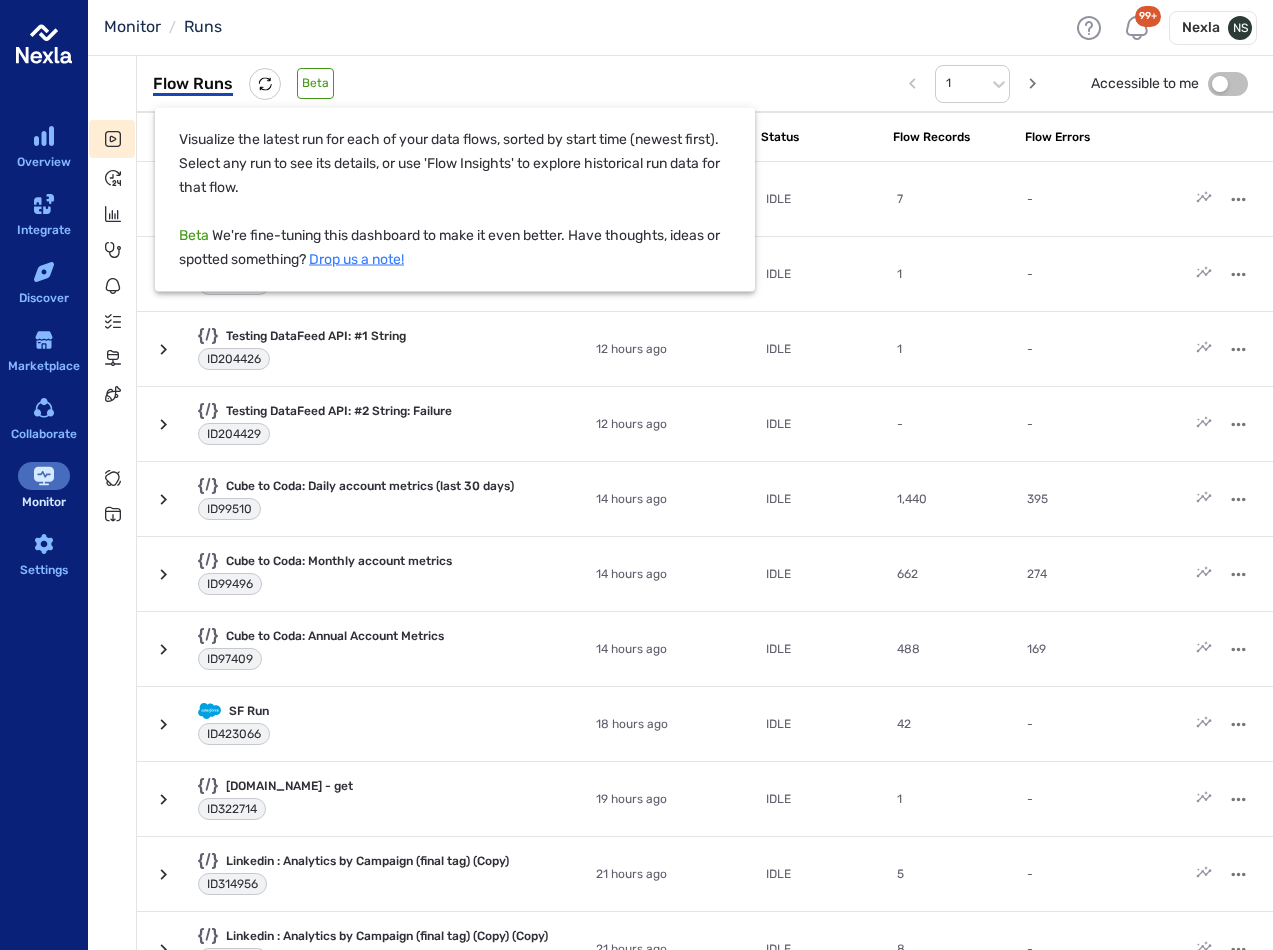 click at bounding box center [636, 475] 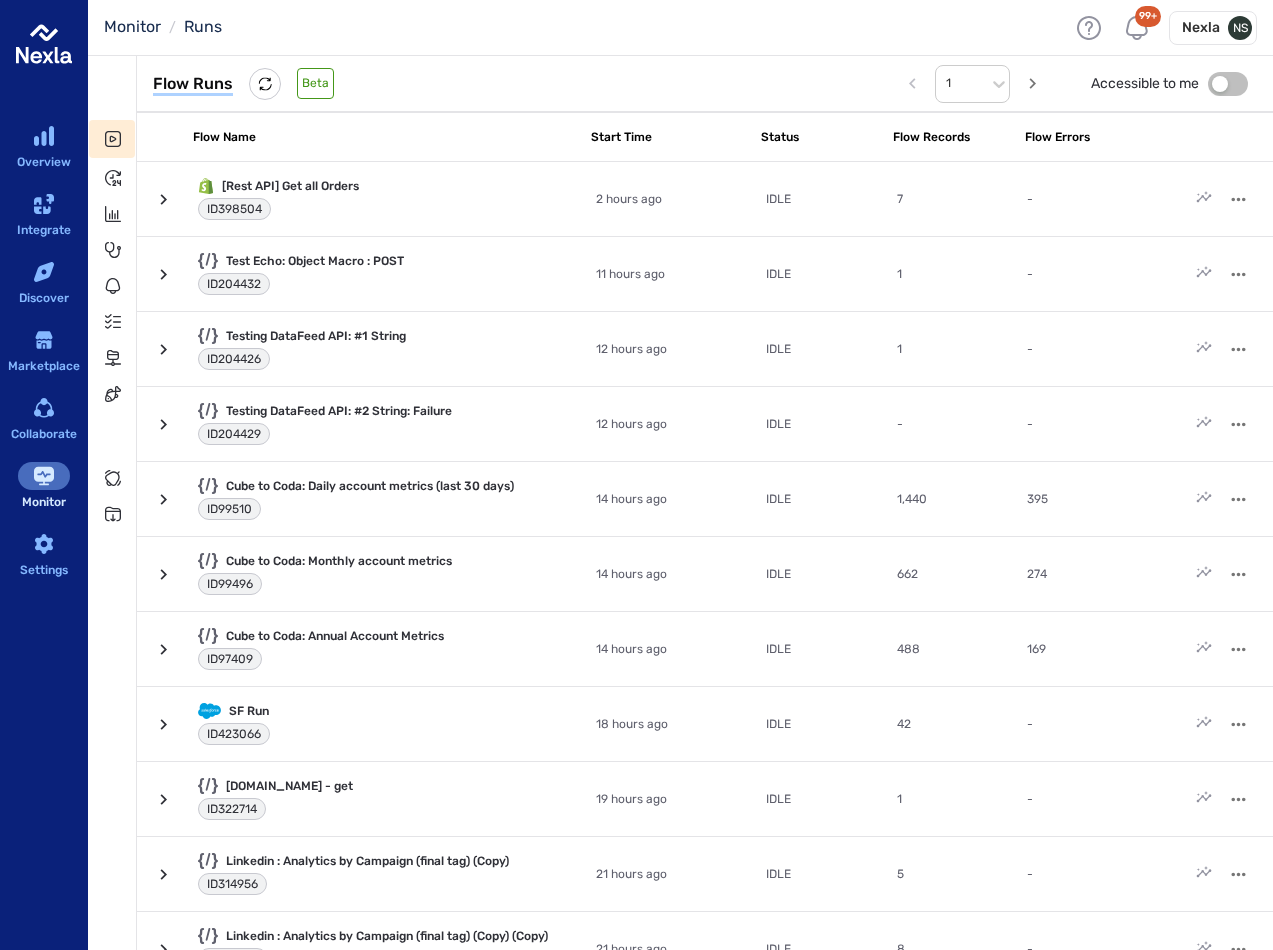 click on "Beta" at bounding box center (315, 83) 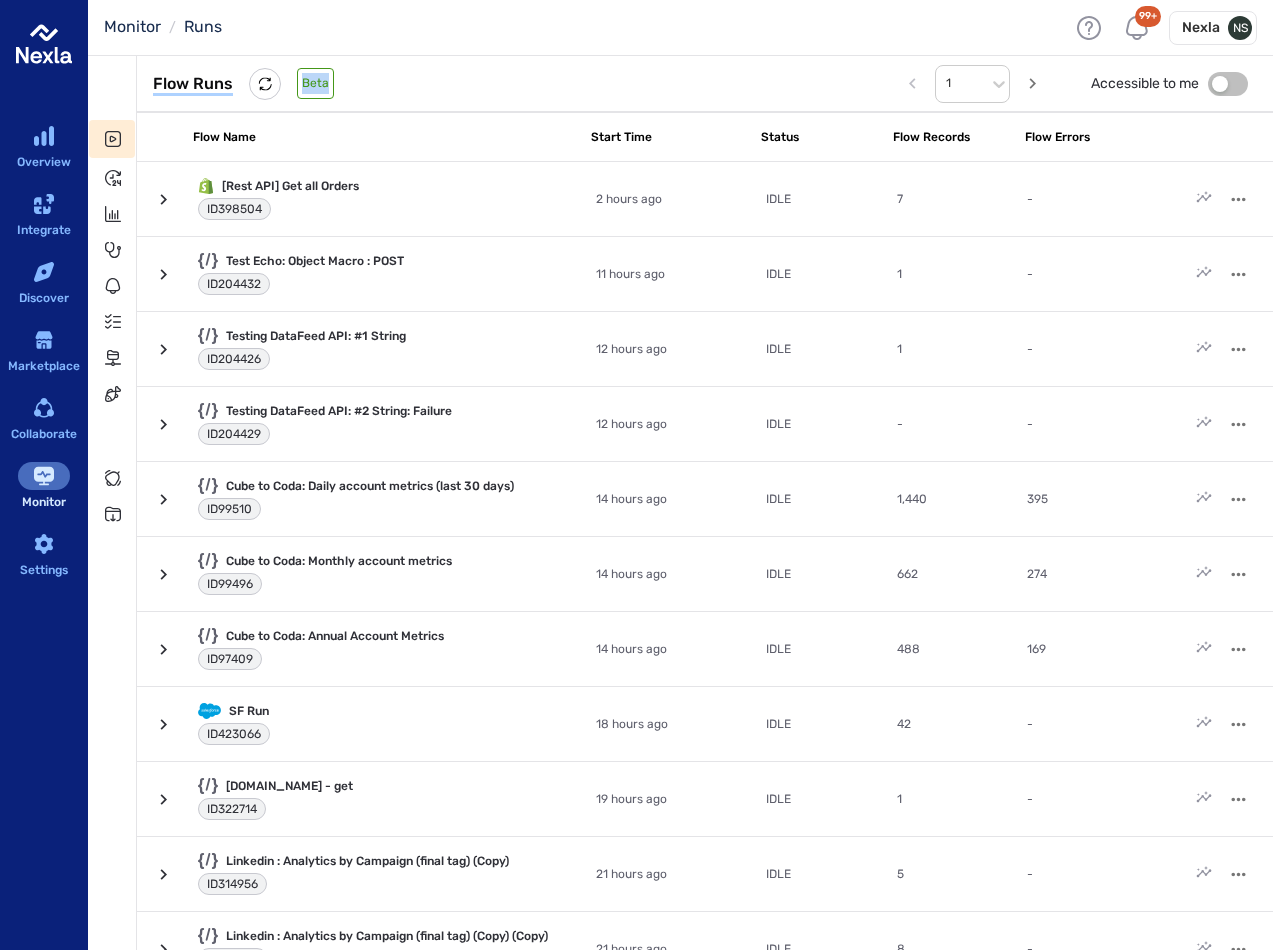 click on "Beta" at bounding box center (315, 83) 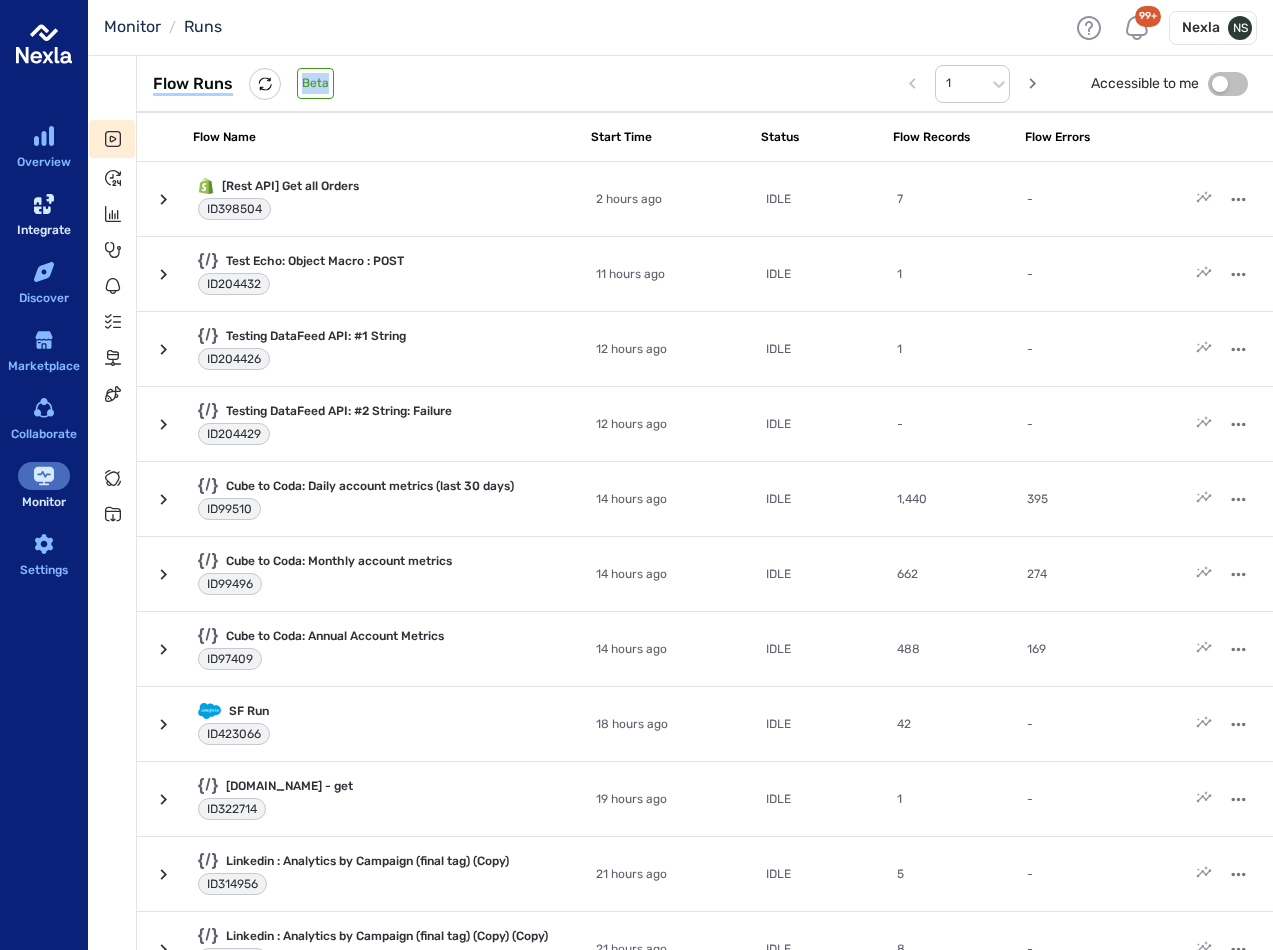 click on "Integrate" at bounding box center [44, 230] 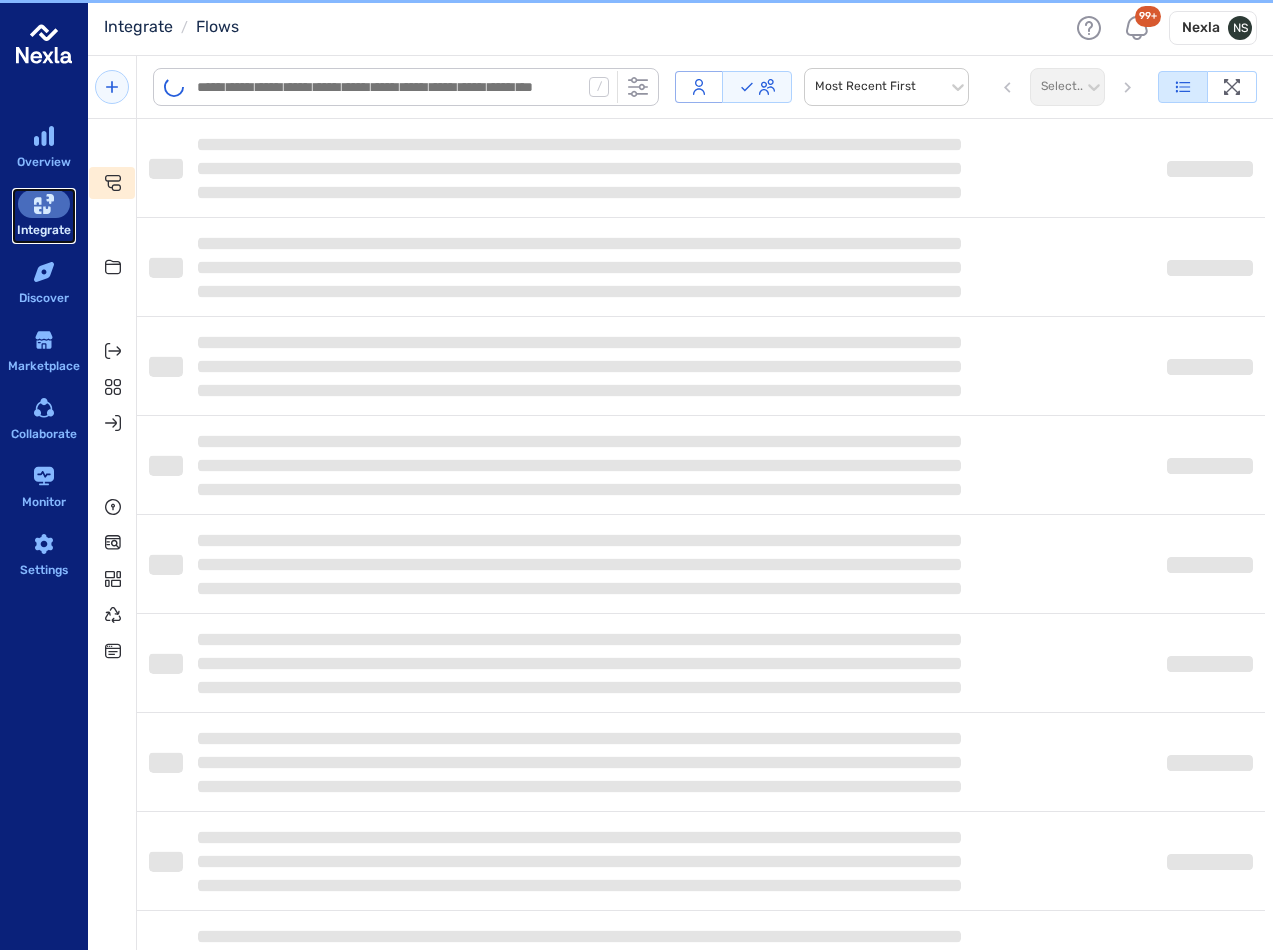 click on "Integrate" at bounding box center (44, 230) 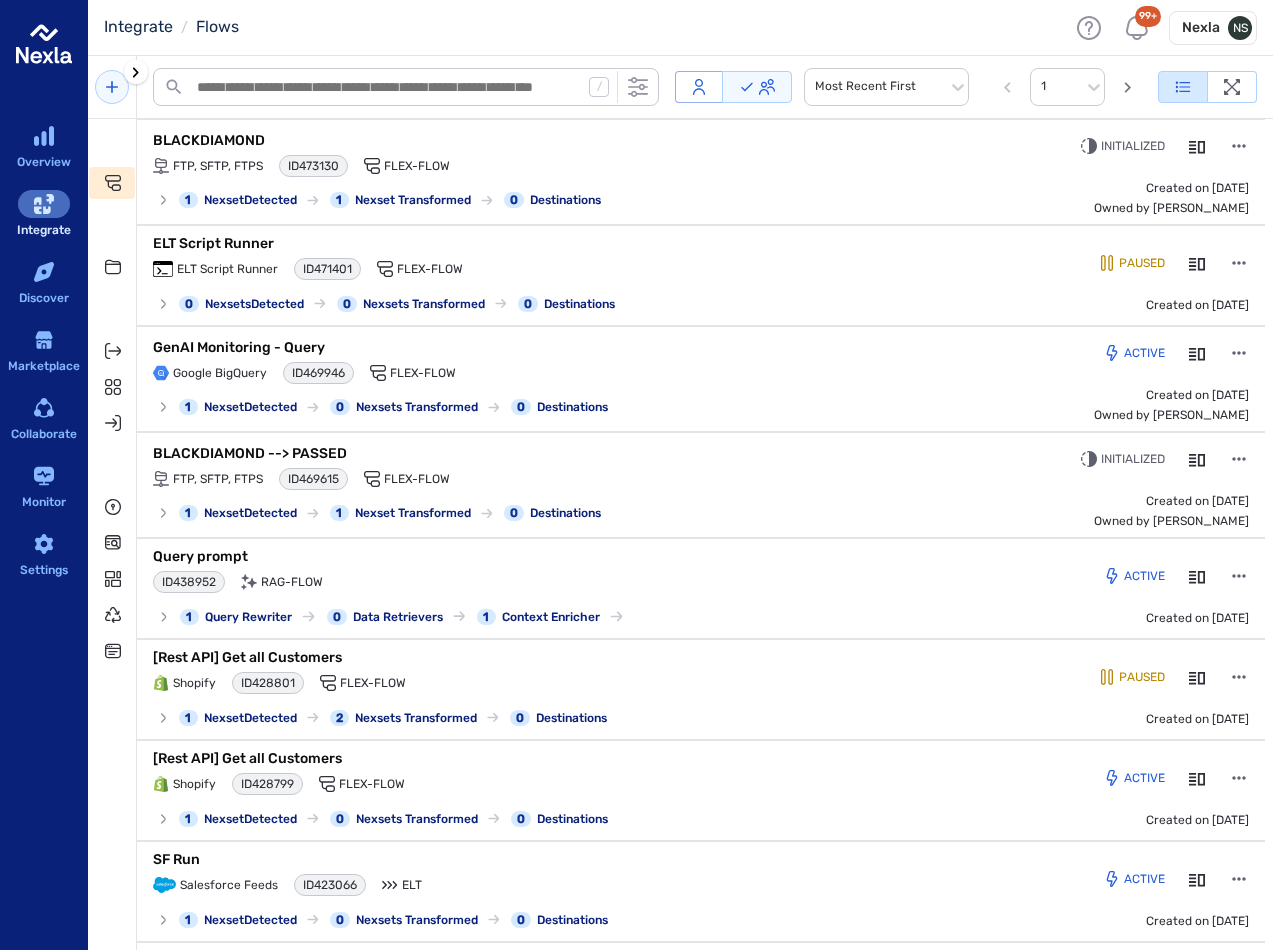 click 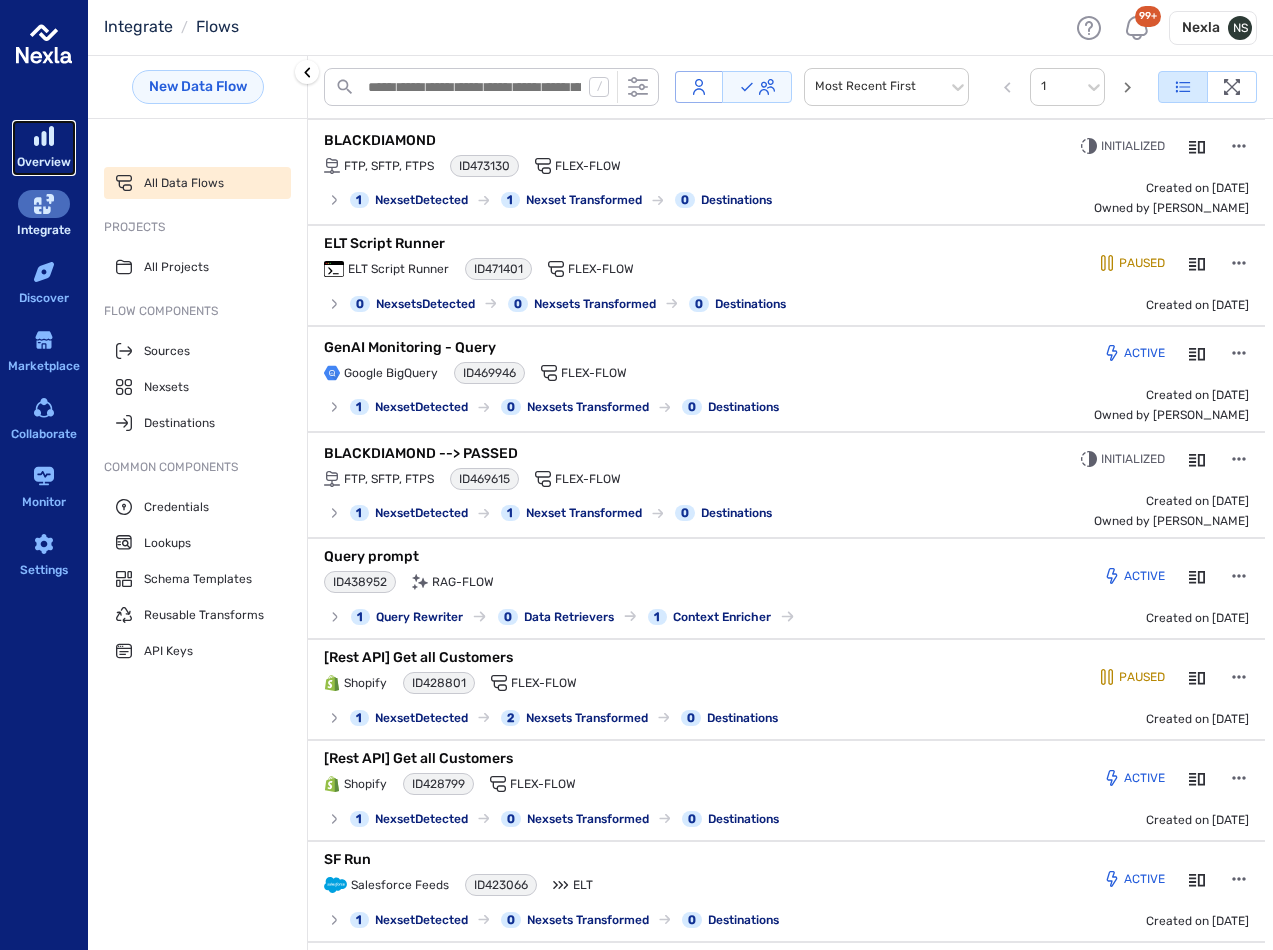 click on "Overview" at bounding box center (44, 162) 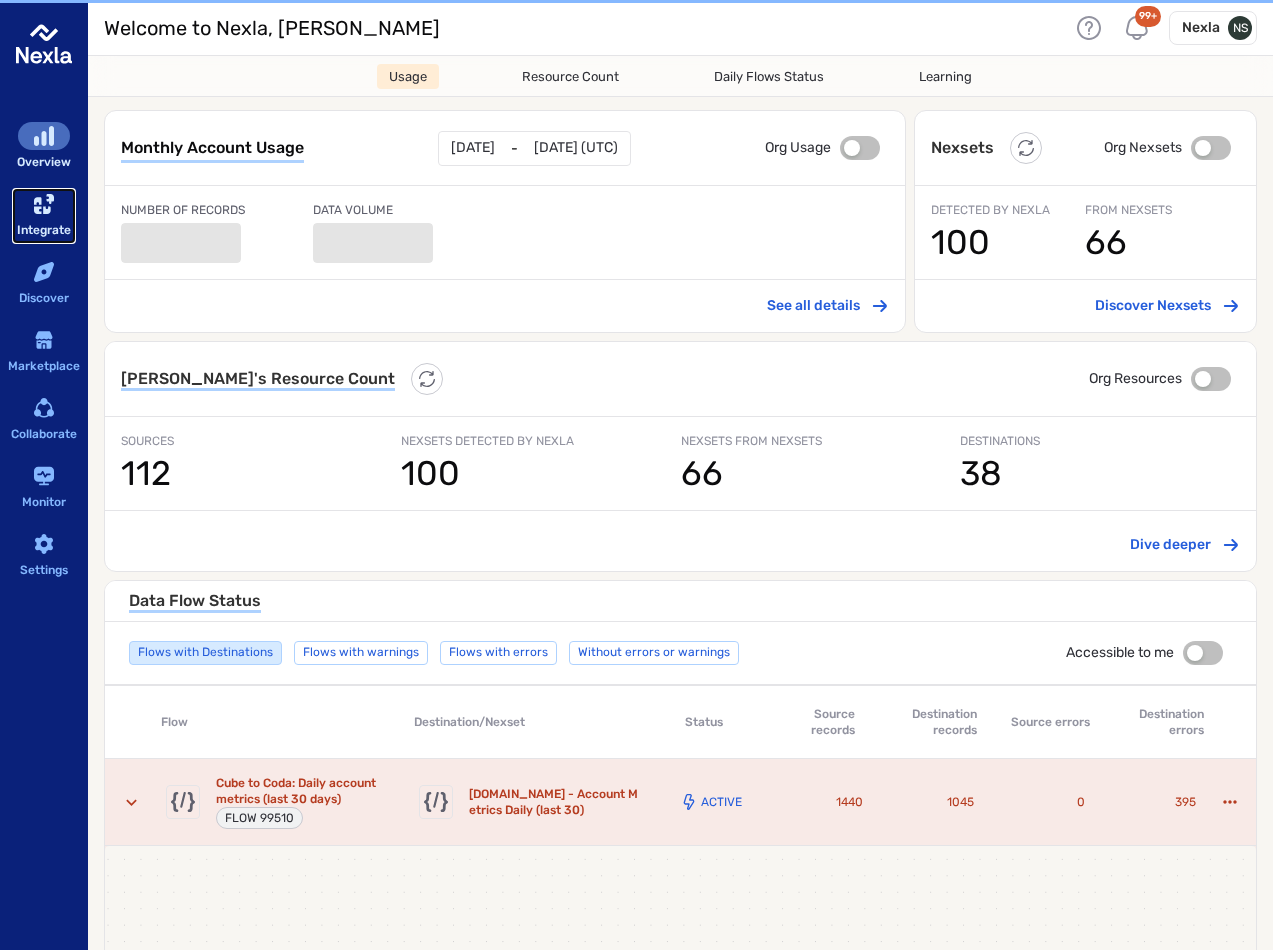 click at bounding box center (44, 204) 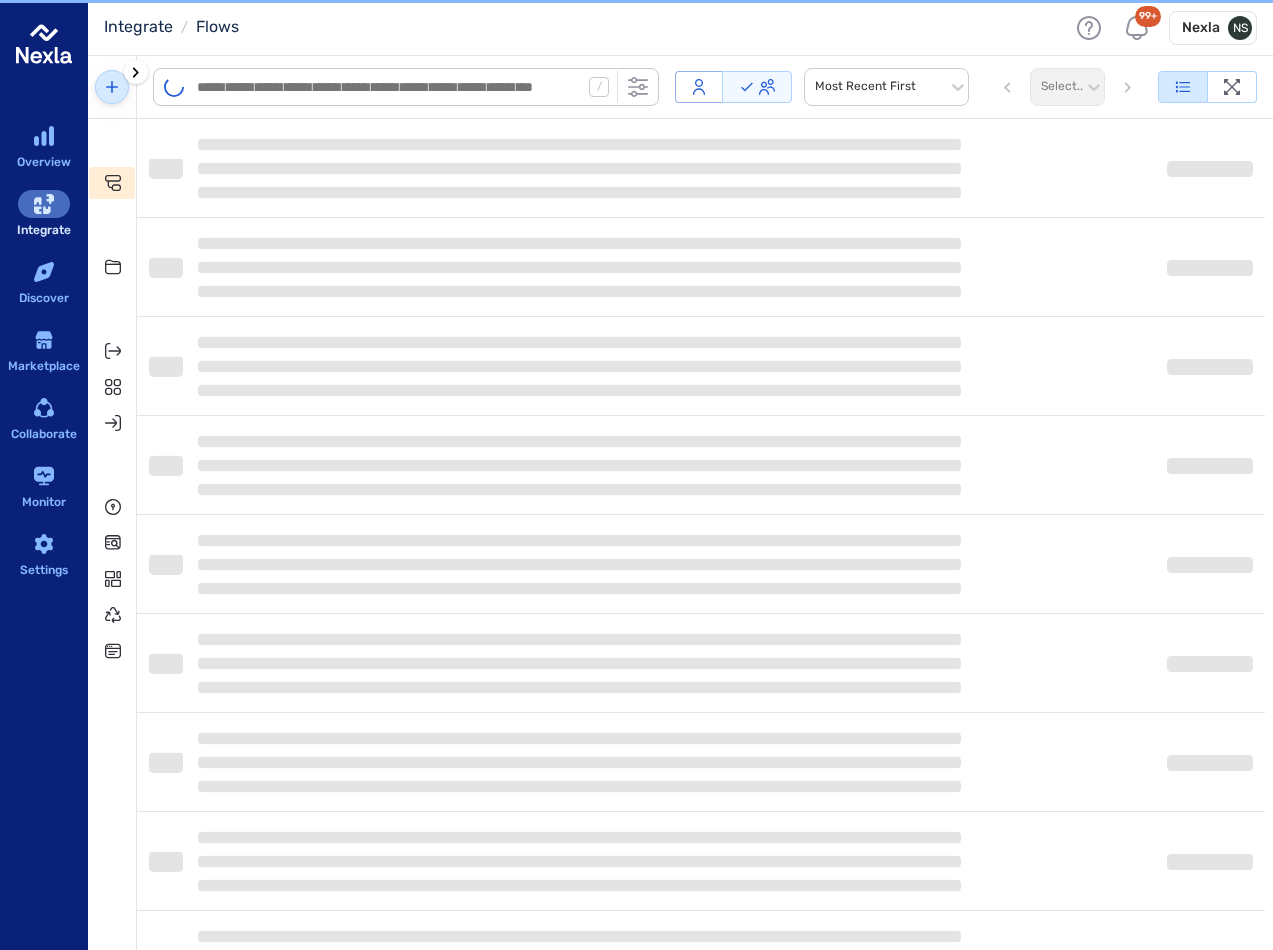 click 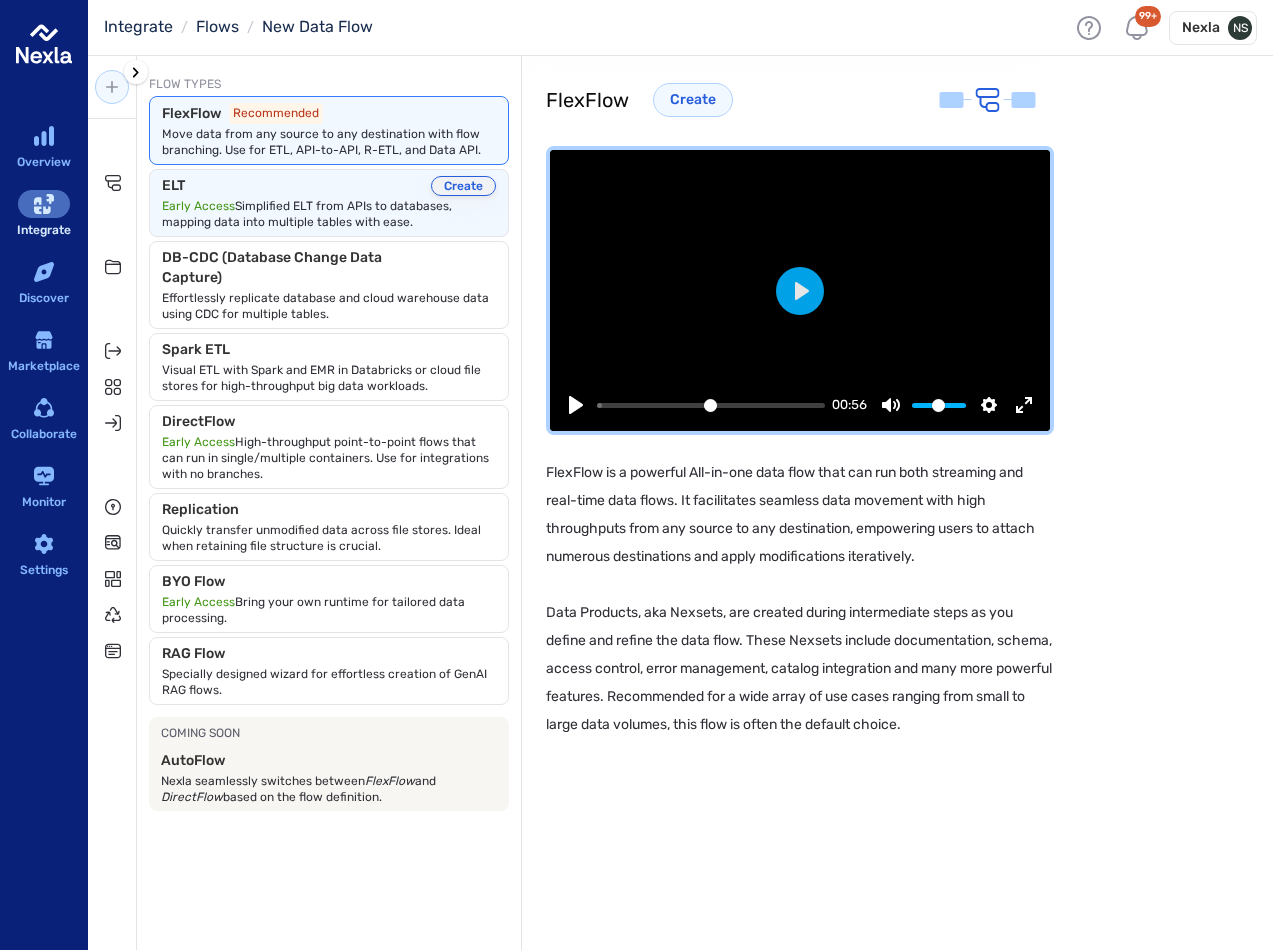 click on "Create" at bounding box center (463, 186) 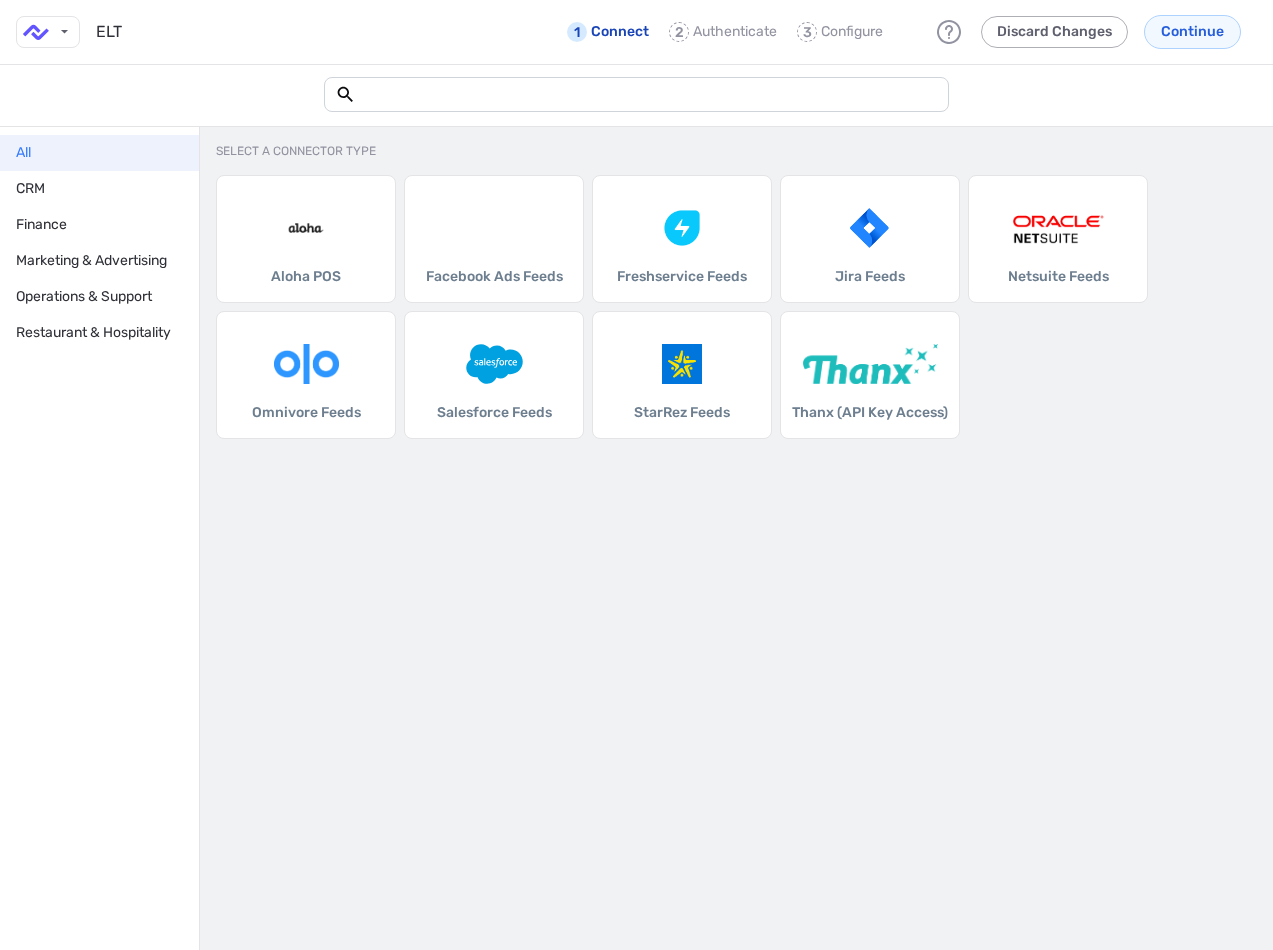 click on "Aloha POS Facebook Ads Feeds Freshservice Feeds Jira Feeds Netsuite Feeds Omnivore Feeds Salesforce Feeds StarRez Feeds Thanx (API Key Access)" at bounding box center [736, 307] 